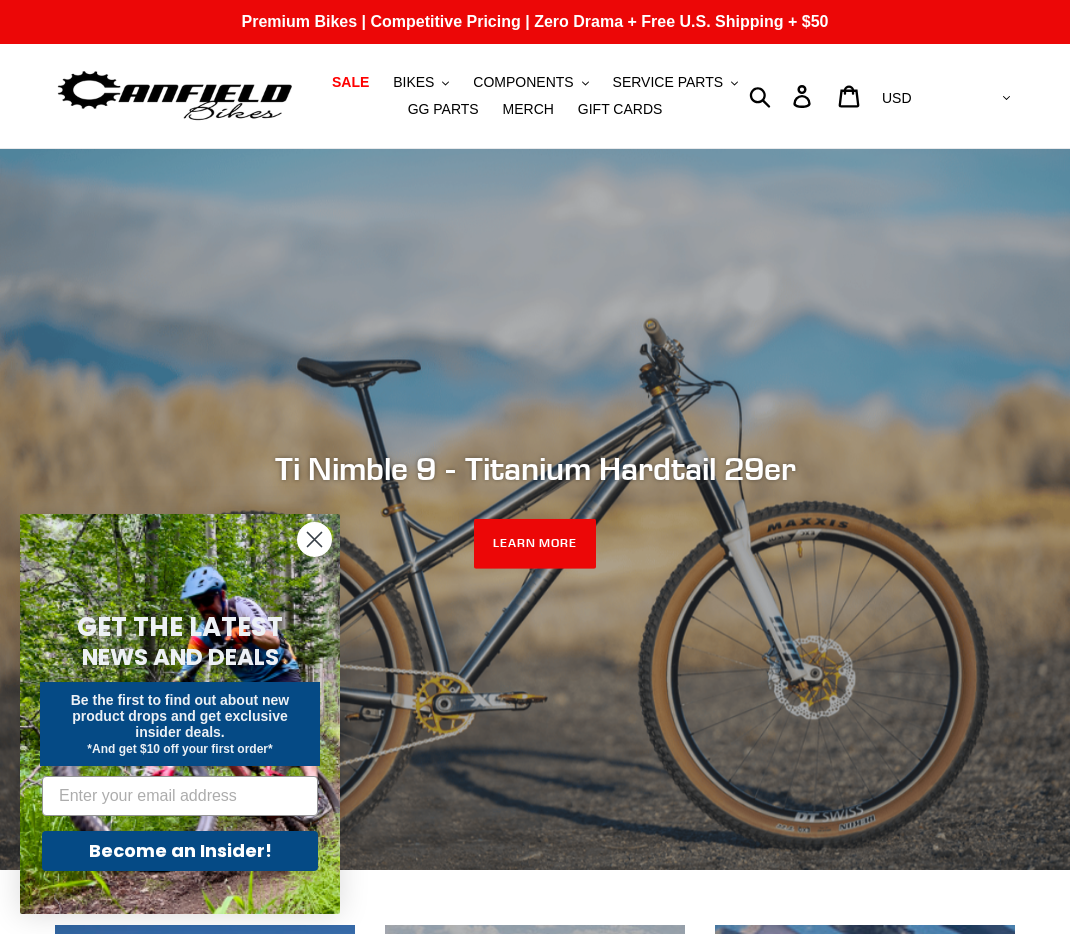 scroll, scrollTop: 0, scrollLeft: 0, axis: both 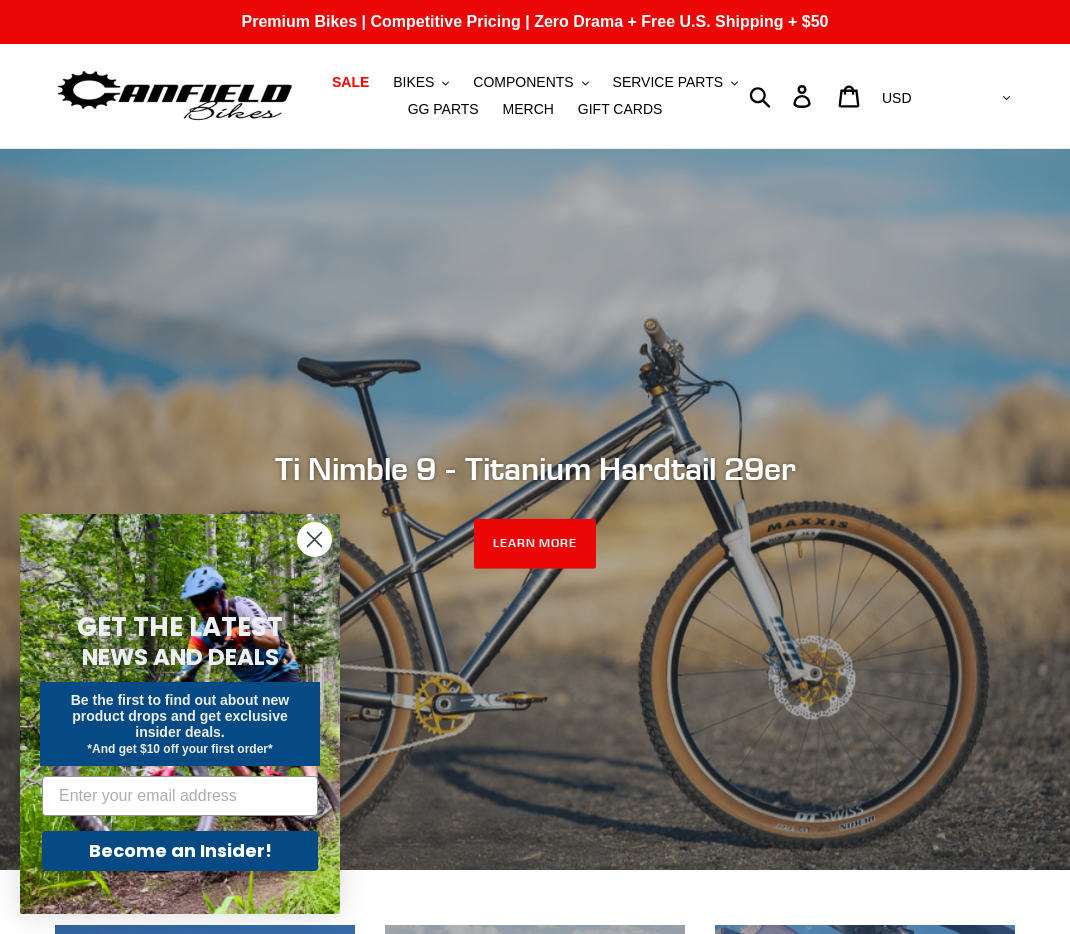 click 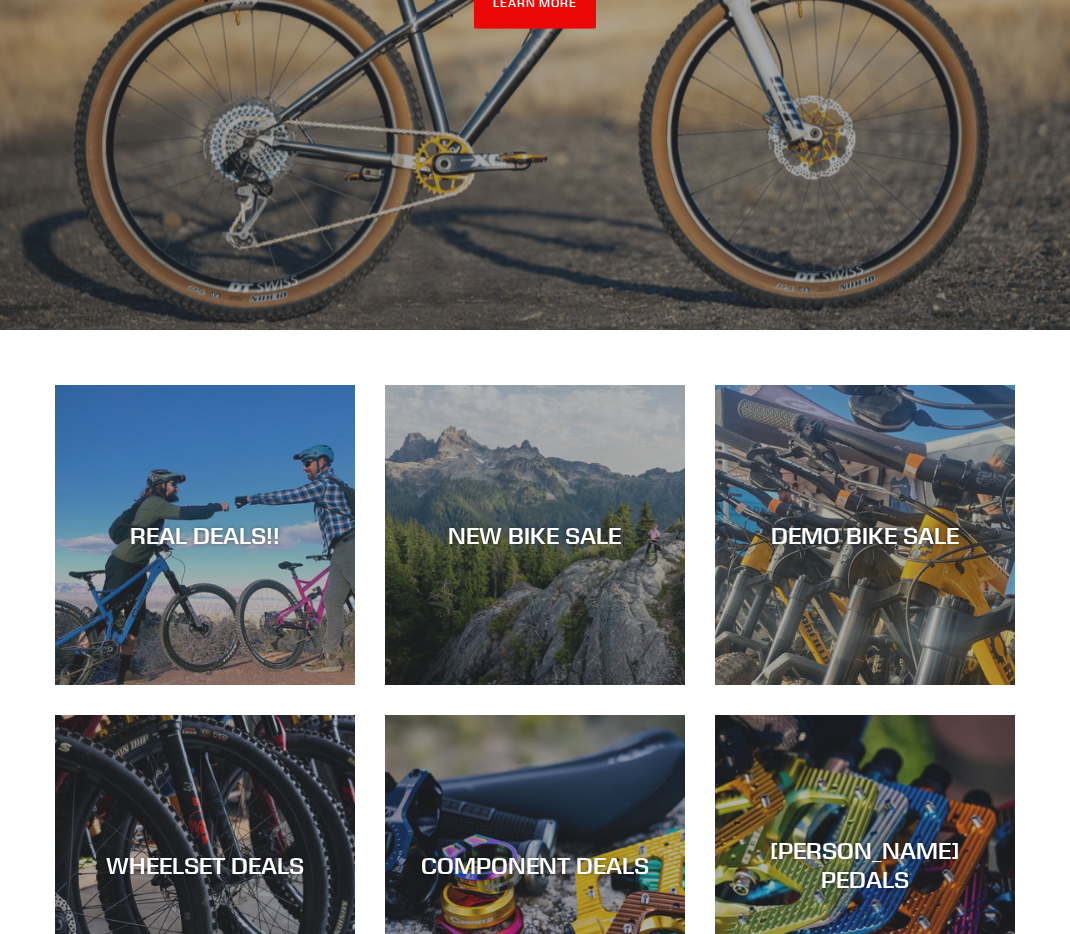 scroll, scrollTop: 584, scrollLeft: 0, axis: vertical 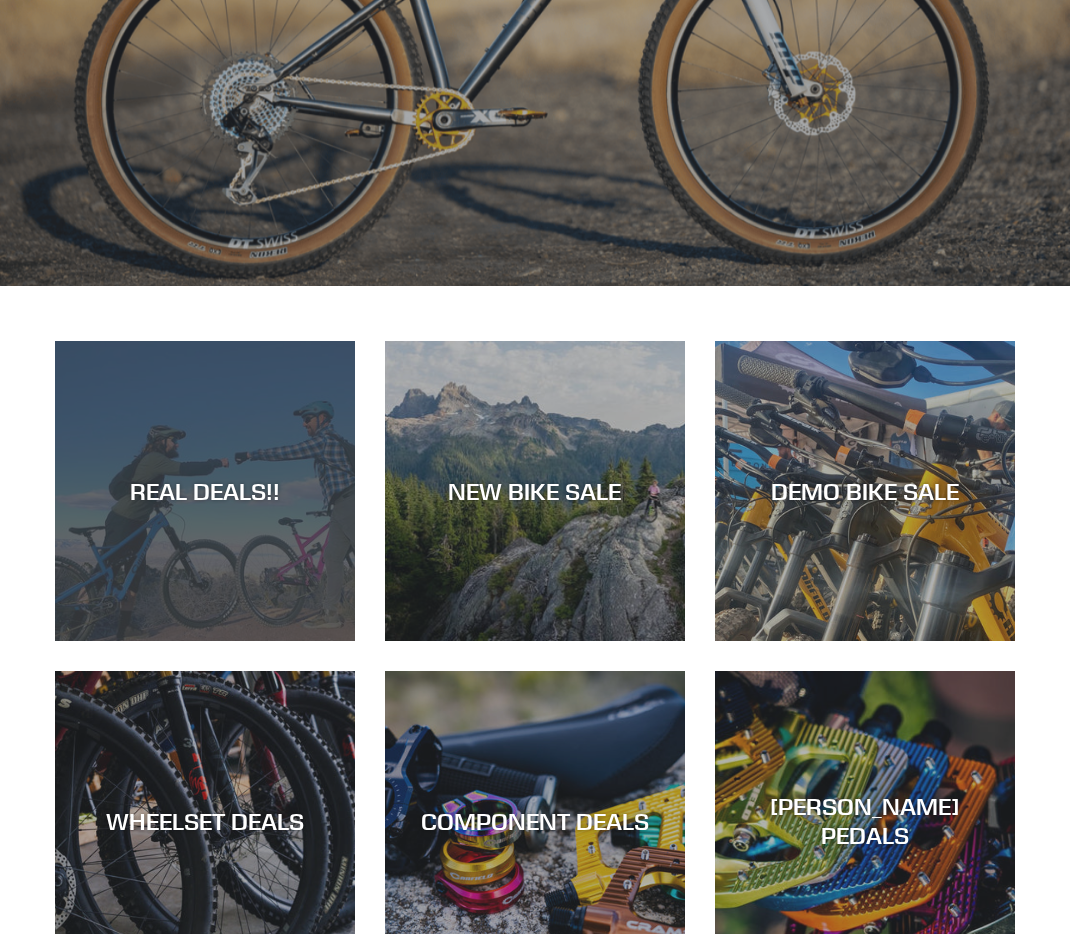 click on "REAL DEALS!!" at bounding box center (205, 490) 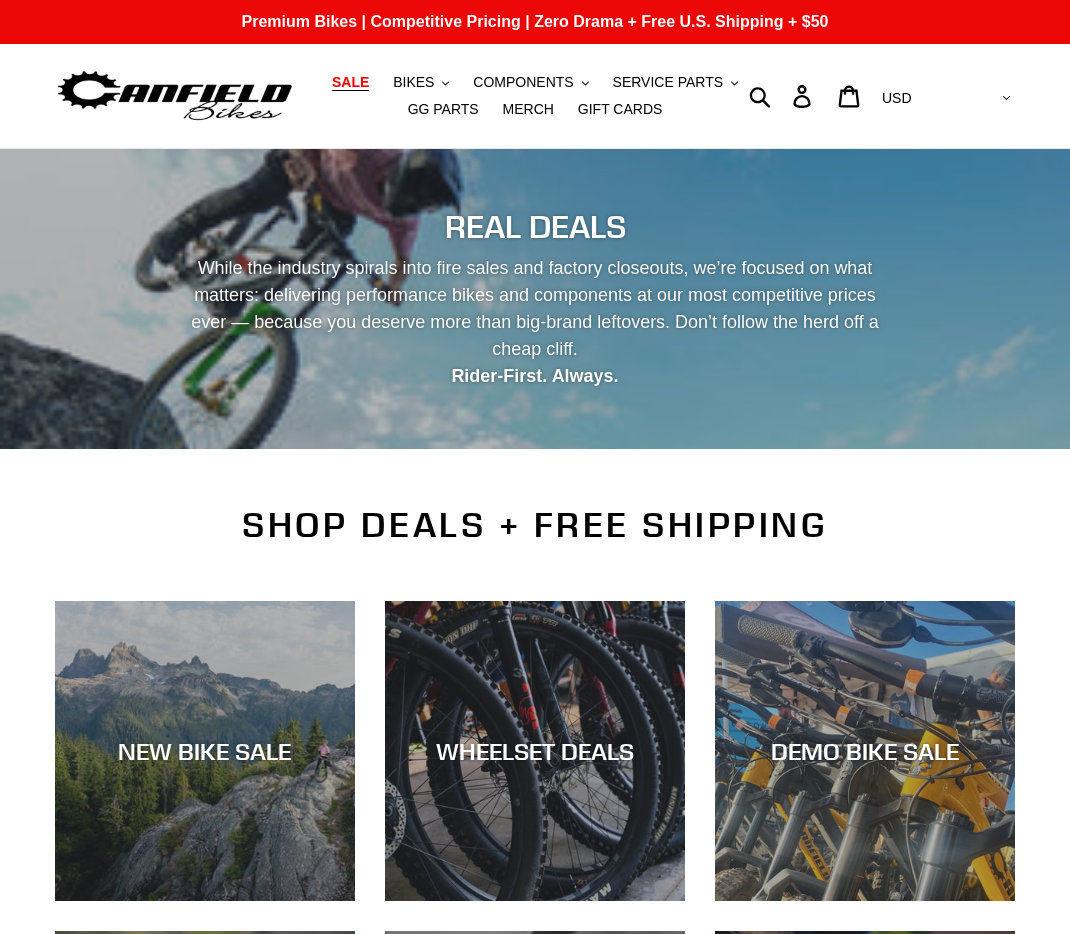 scroll, scrollTop: 0, scrollLeft: 0, axis: both 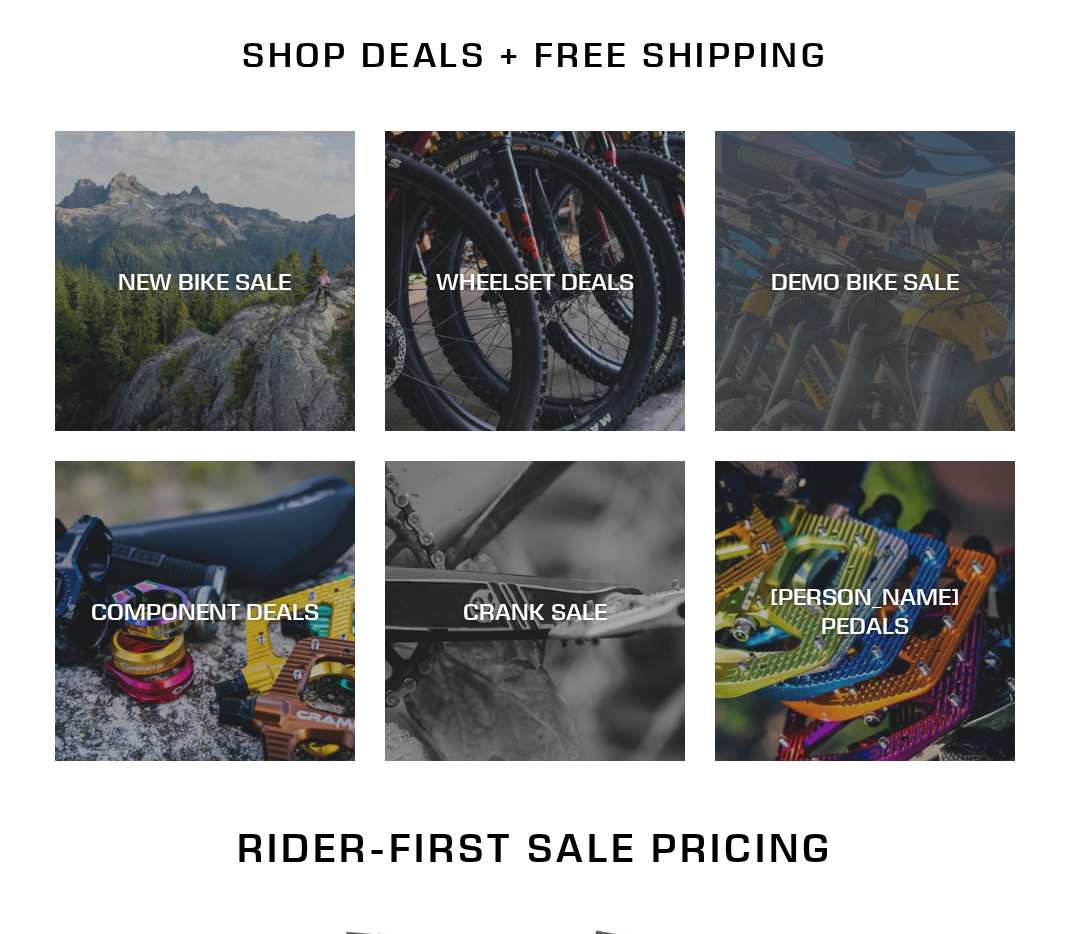 click on "DEMO BIKE SALE" at bounding box center (865, 281) 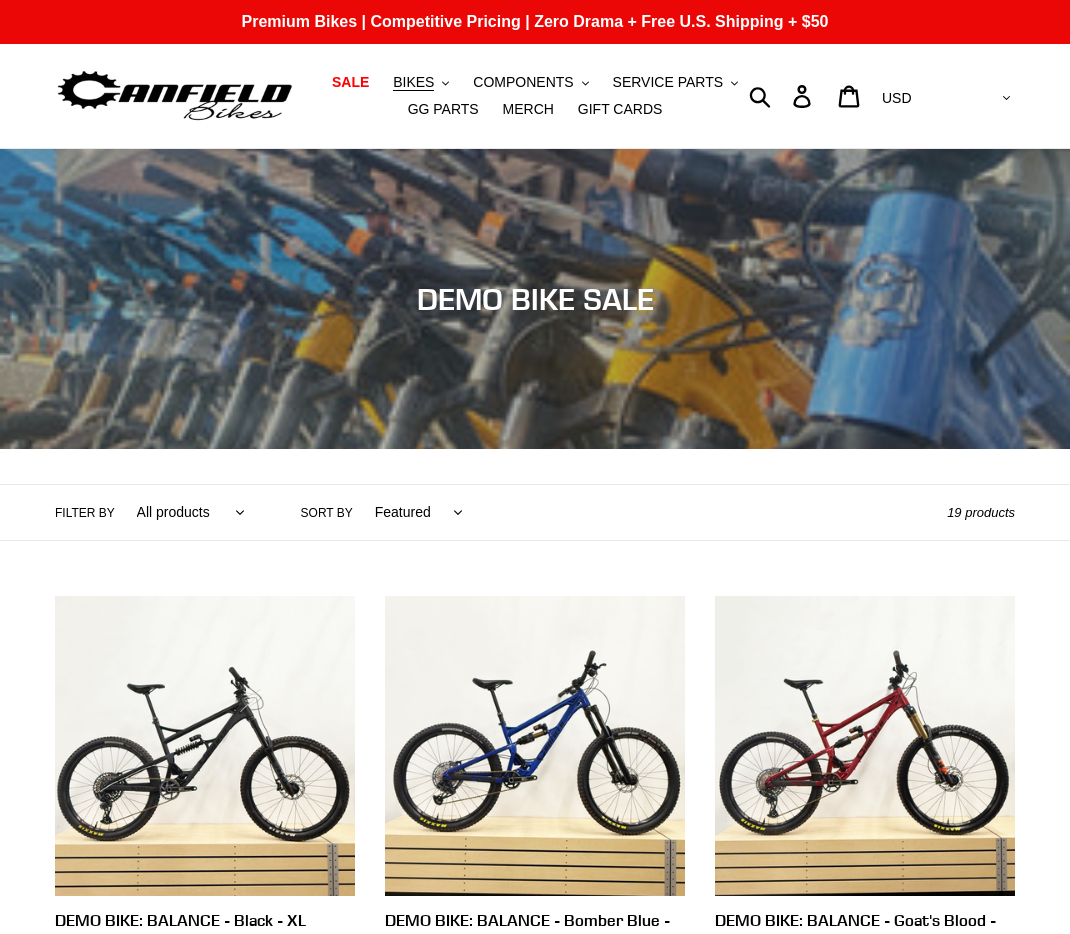 scroll, scrollTop: 0, scrollLeft: 0, axis: both 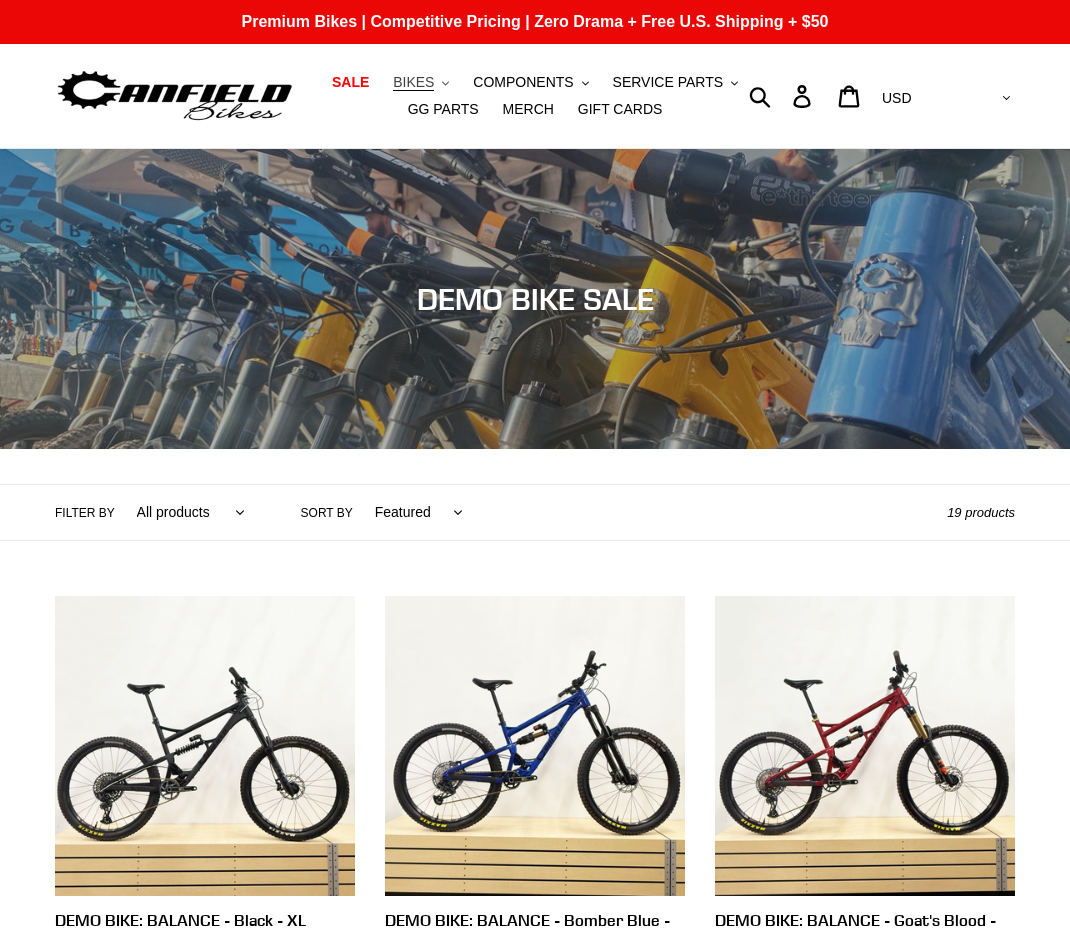 click on "BIKES .cls-1{fill:#231f20}" at bounding box center [421, 82] 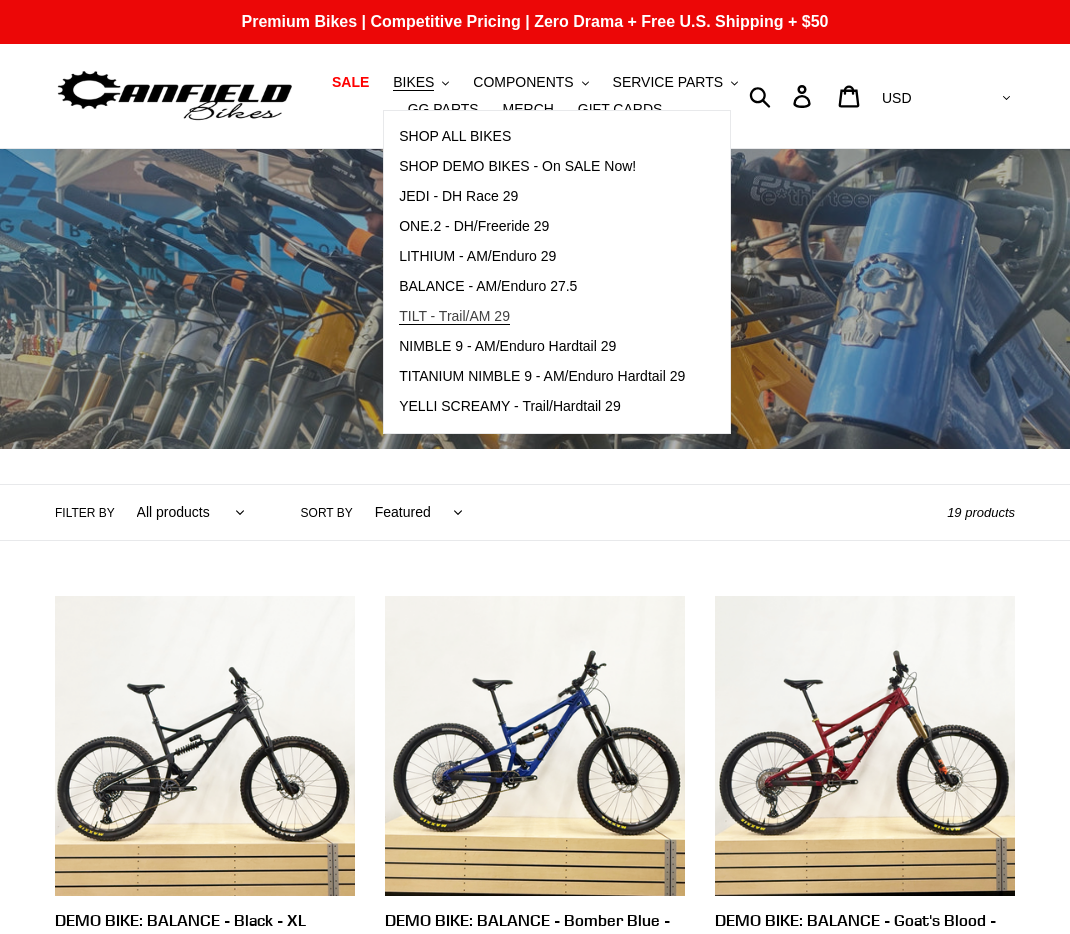 click on "TILT - Trail/AM 29" at bounding box center (454, 316) 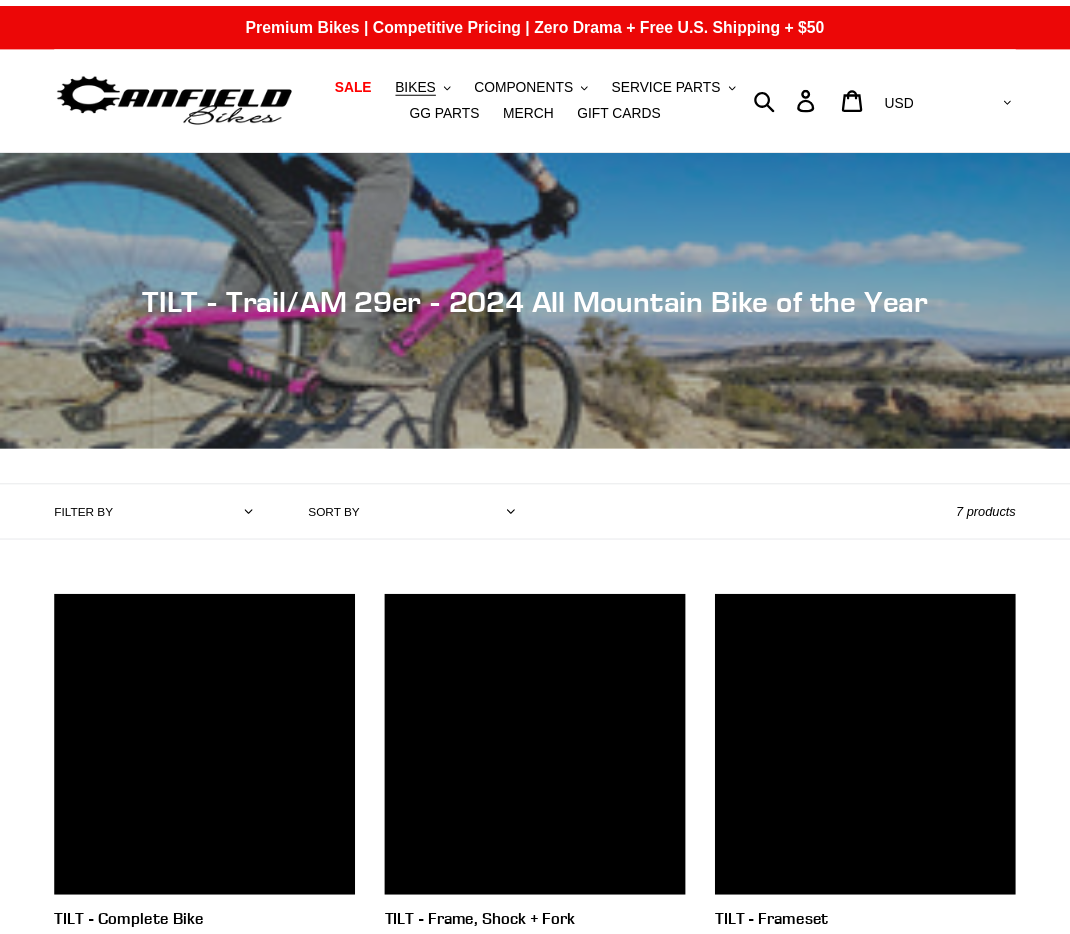 scroll, scrollTop: 0, scrollLeft: 0, axis: both 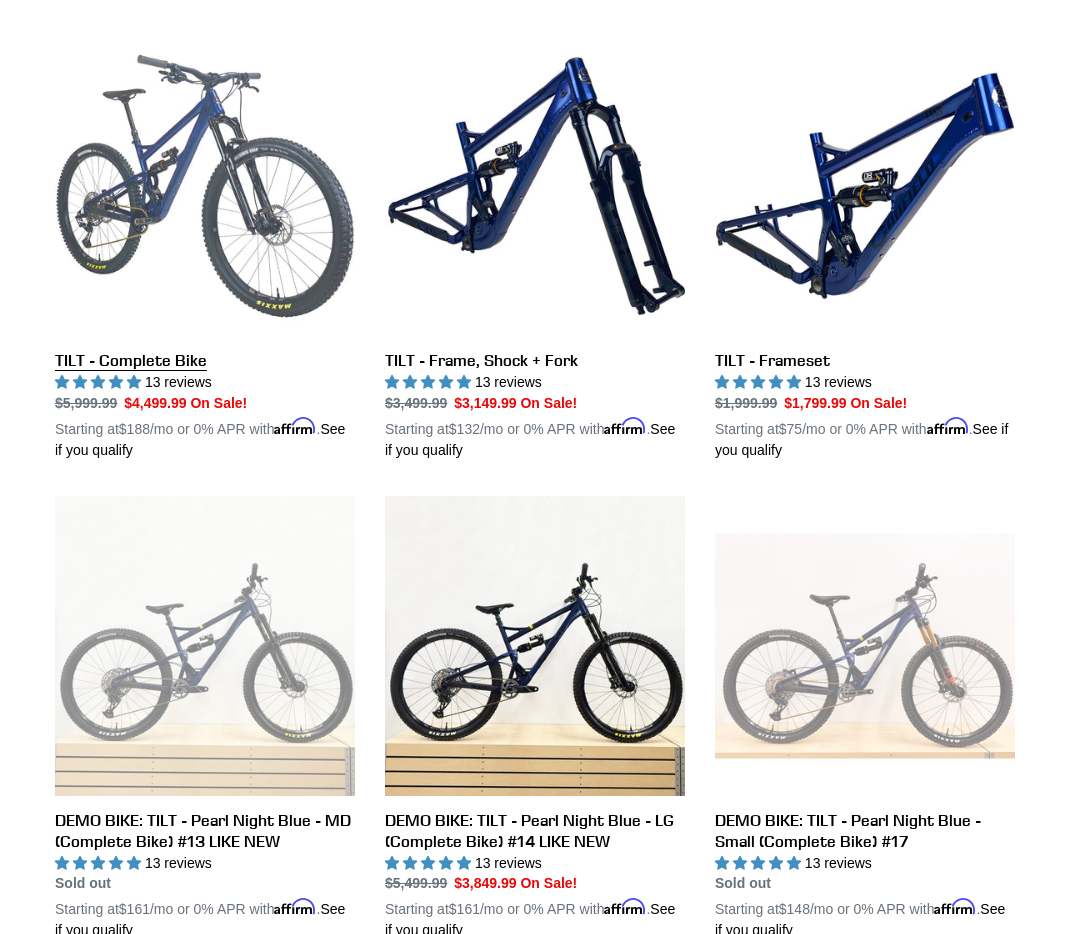 click on "TILT - Complete Bike" at bounding box center (205, 248) 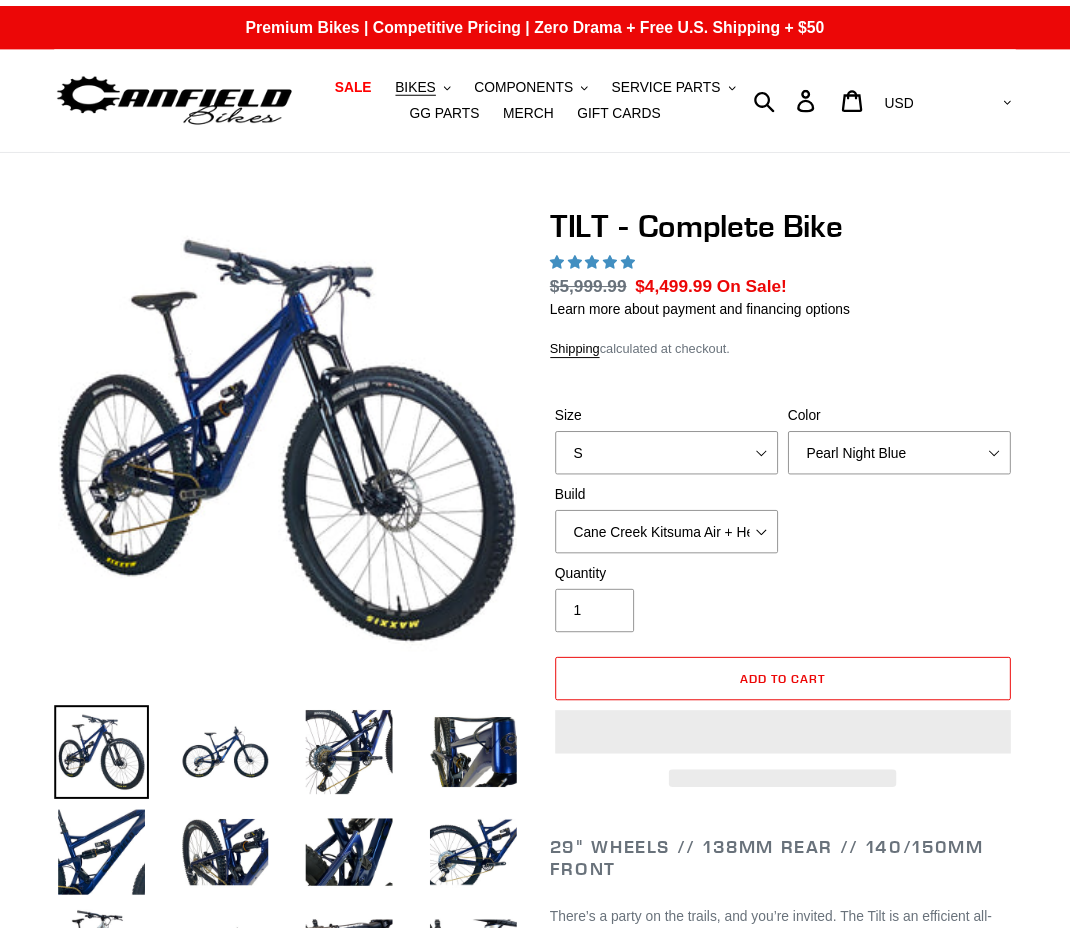 scroll, scrollTop: 0, scrollLeft: 0, axis: both 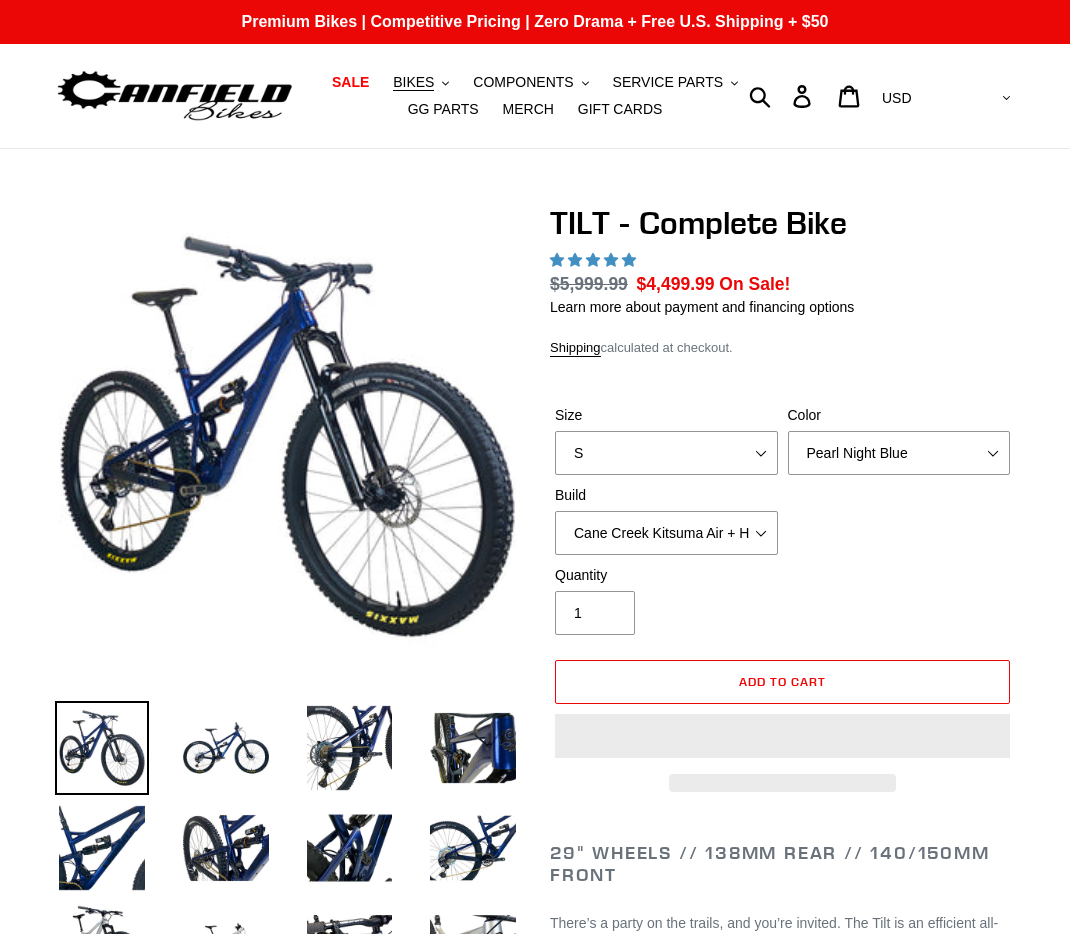 select on "highest-rating" 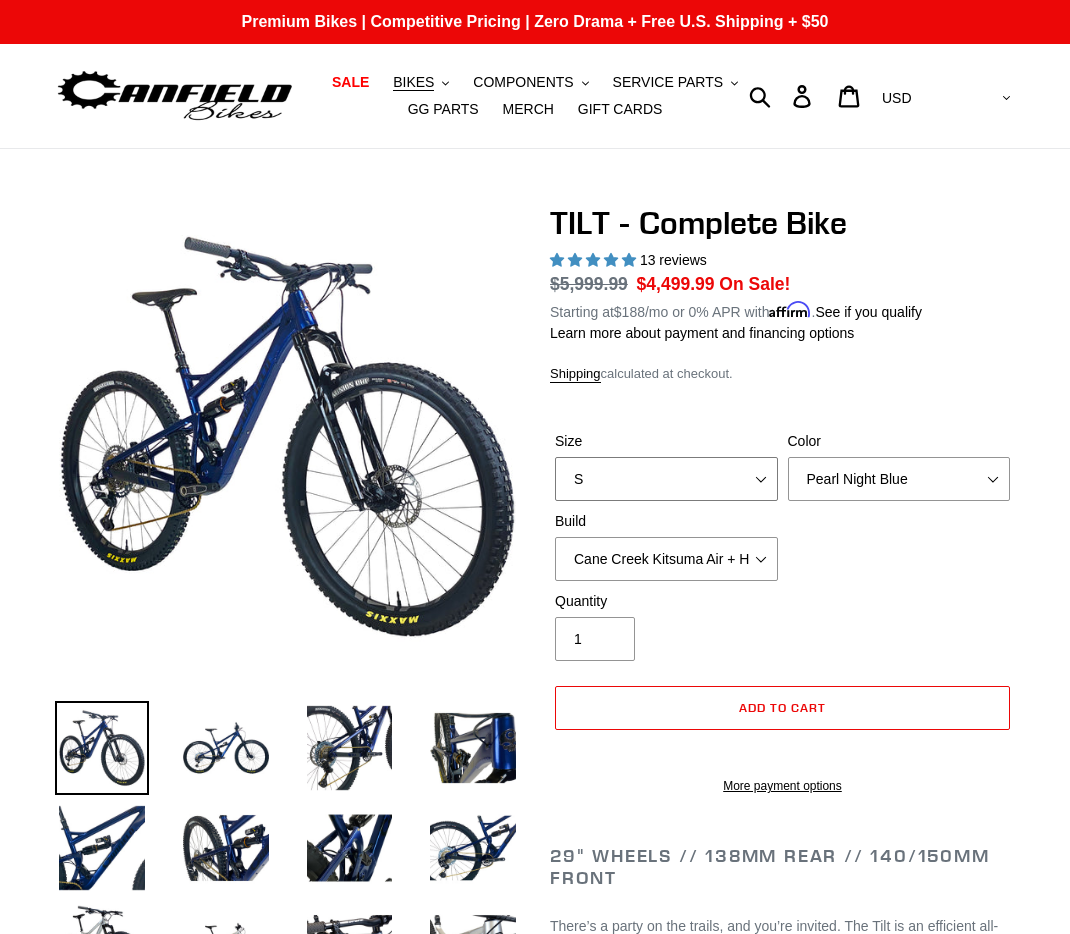 click on "S
M
L" at bounding box center (666, 479) 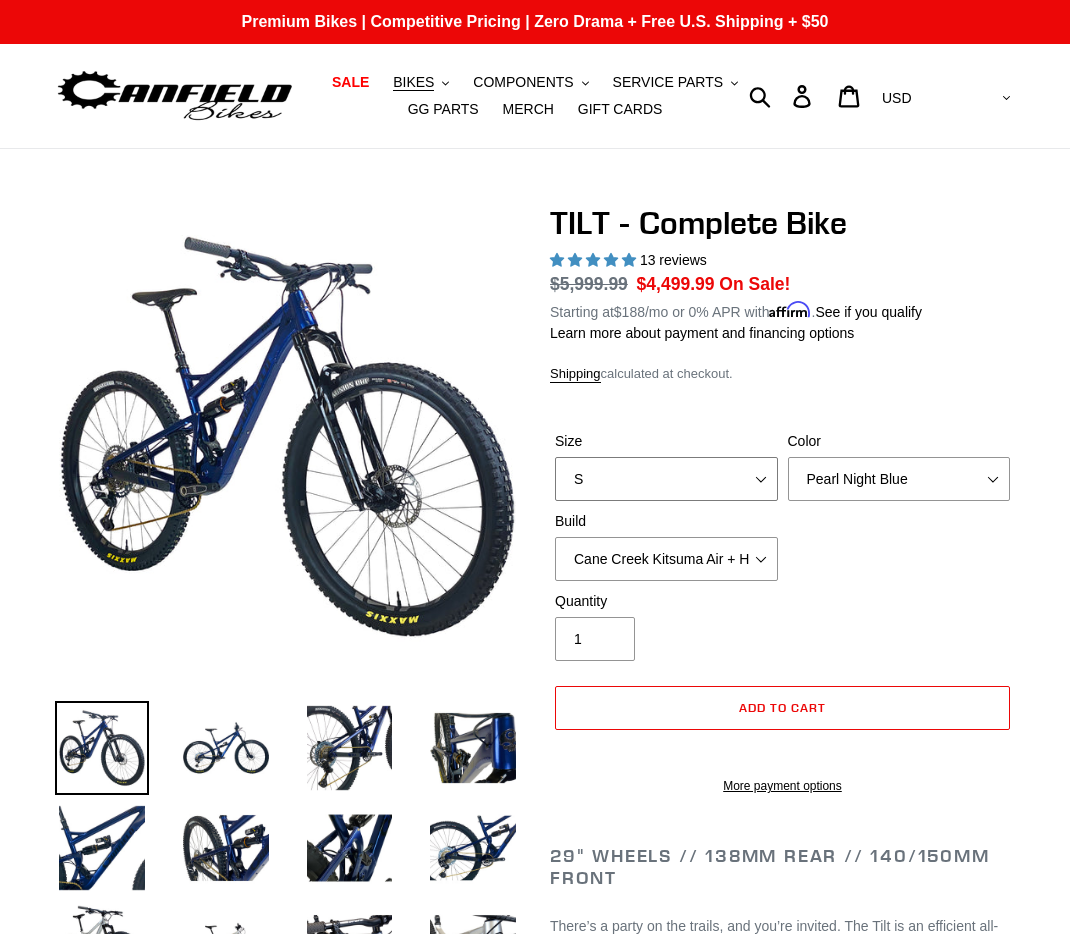 select on "M" 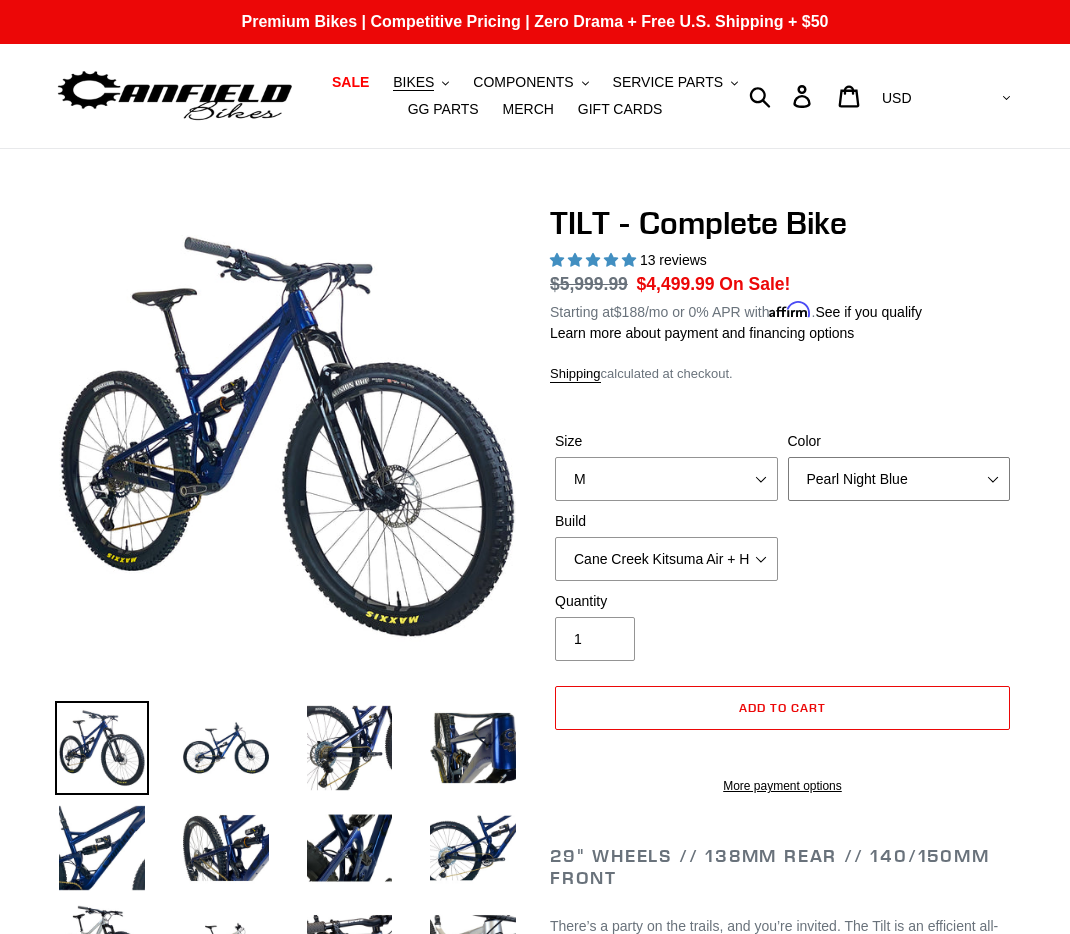click on "Pearl Night Blue
Stealth Silver
Raw" at bounding box center [899, 479] 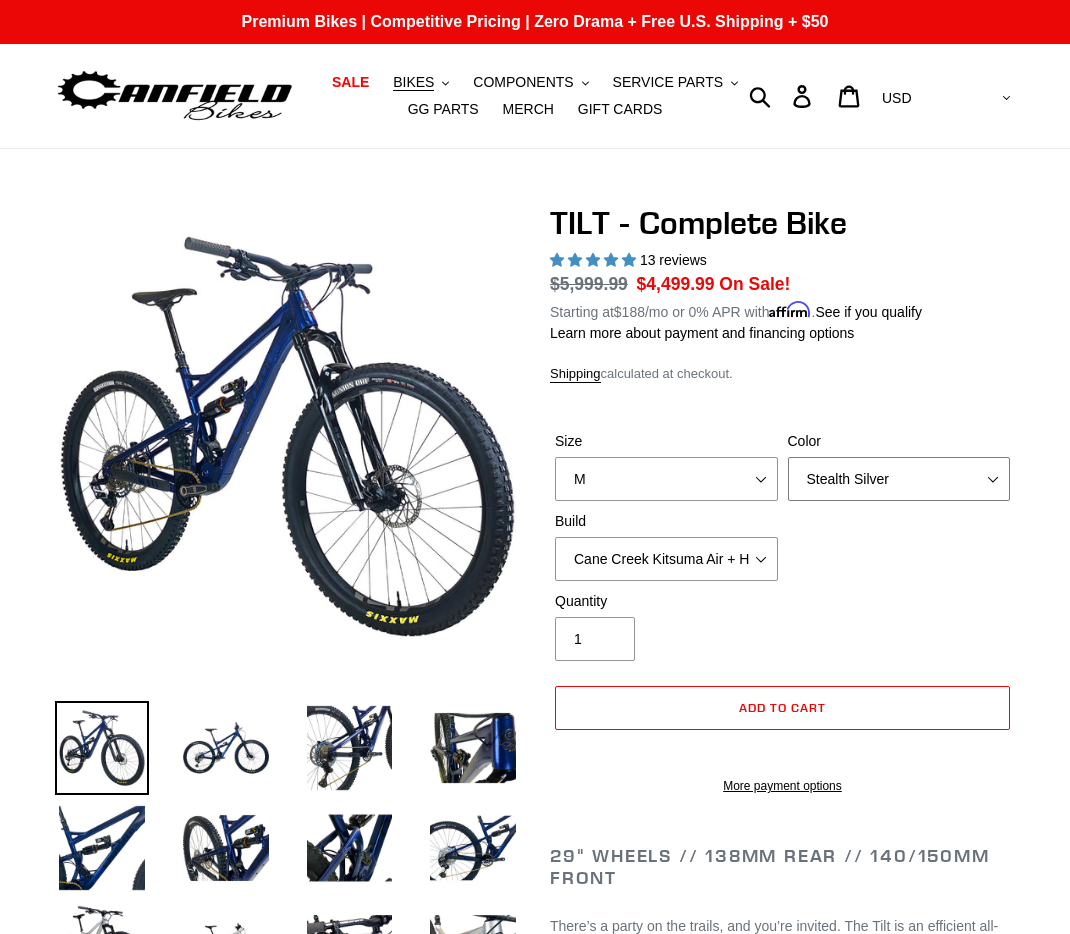 click on "Pearl Night Blue
Stealth Silver
Raw" at bounding box center [899, 479] 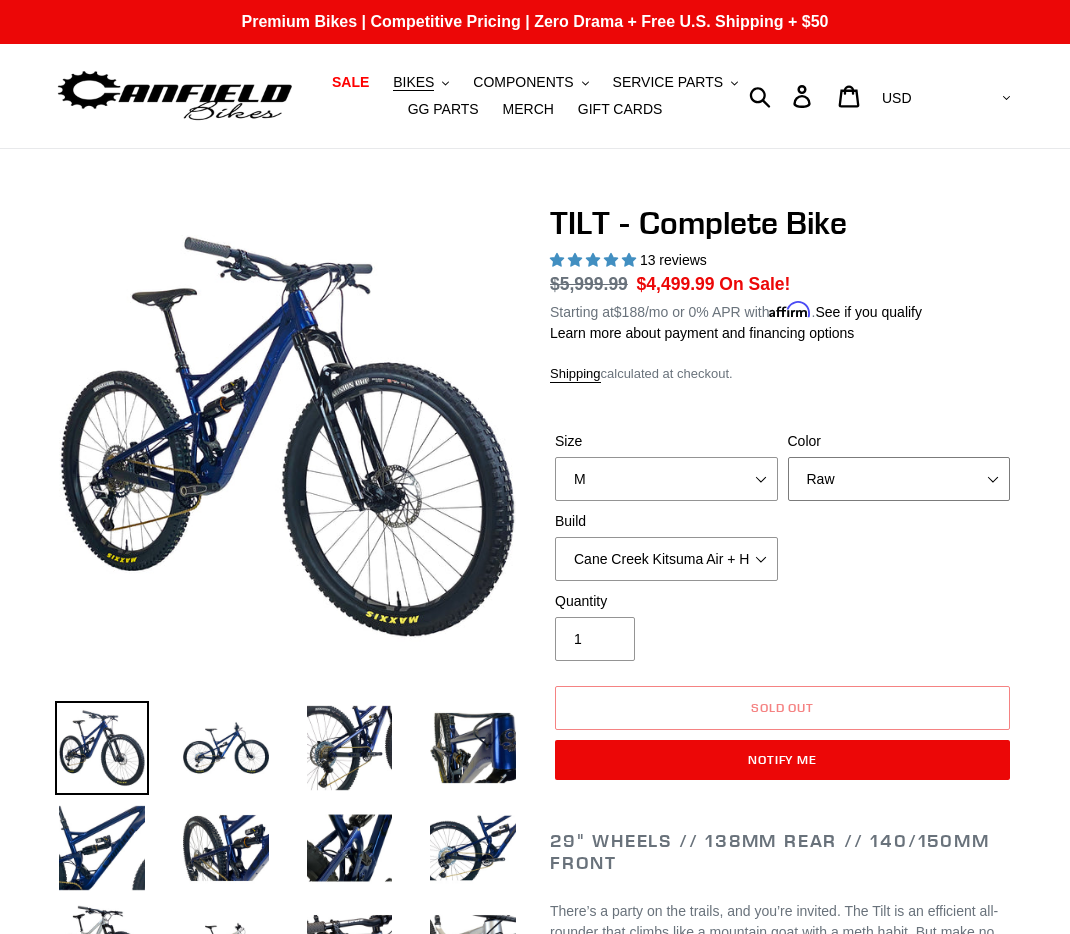 click on "Pearl Night Blue
Stealth Silver
Raw" at bounding box center [899, 479] 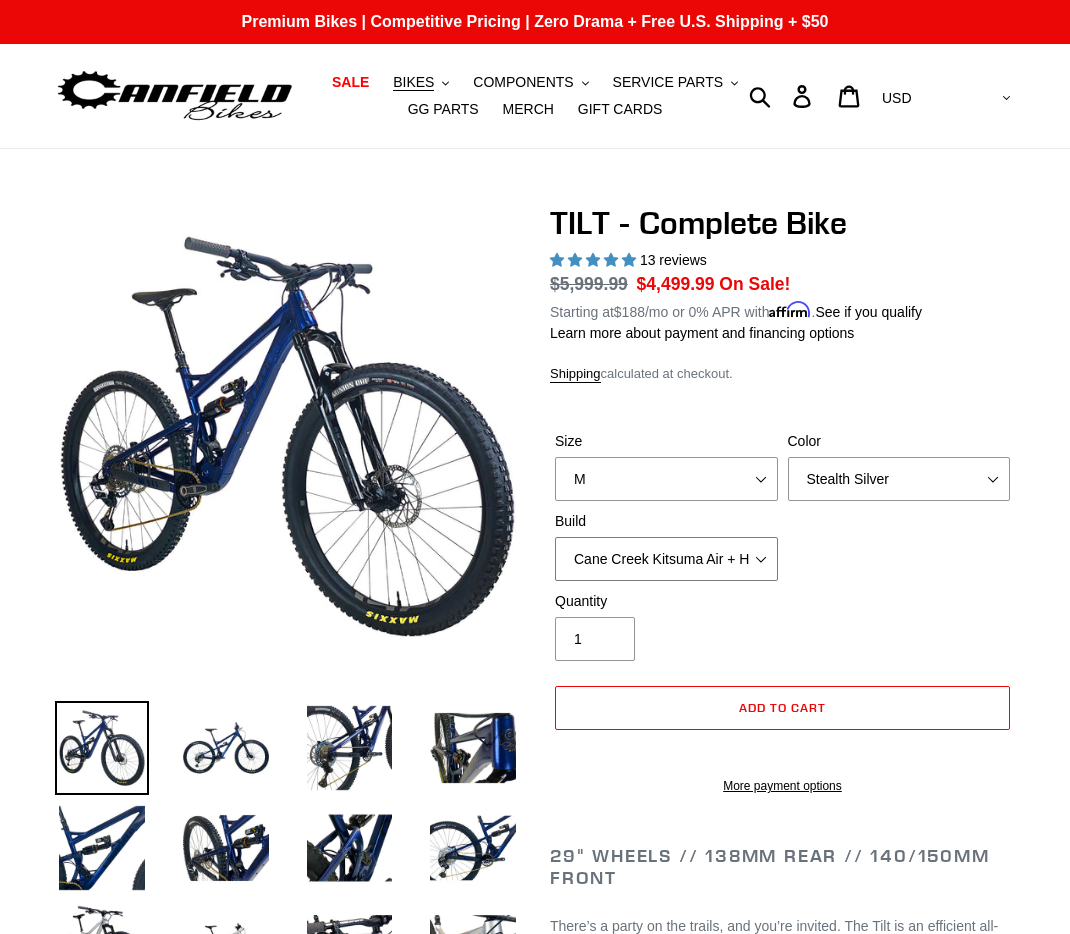 click on "Cane Creek Kitsuma Air + Helm MKII 140 + SRAM GX
Cane Creek Kitsuma Air + Helm MKII 140 + SRAM XO1
Cane Creek Kitsuma Air + Helm MKII 140 + Shimano XT
Fox Float X + 36 SL Factory Grip X 140 + SRAM GX
Fox Float X + 36 SL Factory Grip X 140 + SRAM XO
Fox Float X + 36 SL Factory Grip X 140 + Shimano XT
RockShox SD ULT + Pike ULT 140 + SRAM GX
RockShox SD ULT + Pike ULT 140 + SRAM XO
RockShox SD ULT + Pike ULT 140 + Shimano XT" at bounding box center (666, 559) 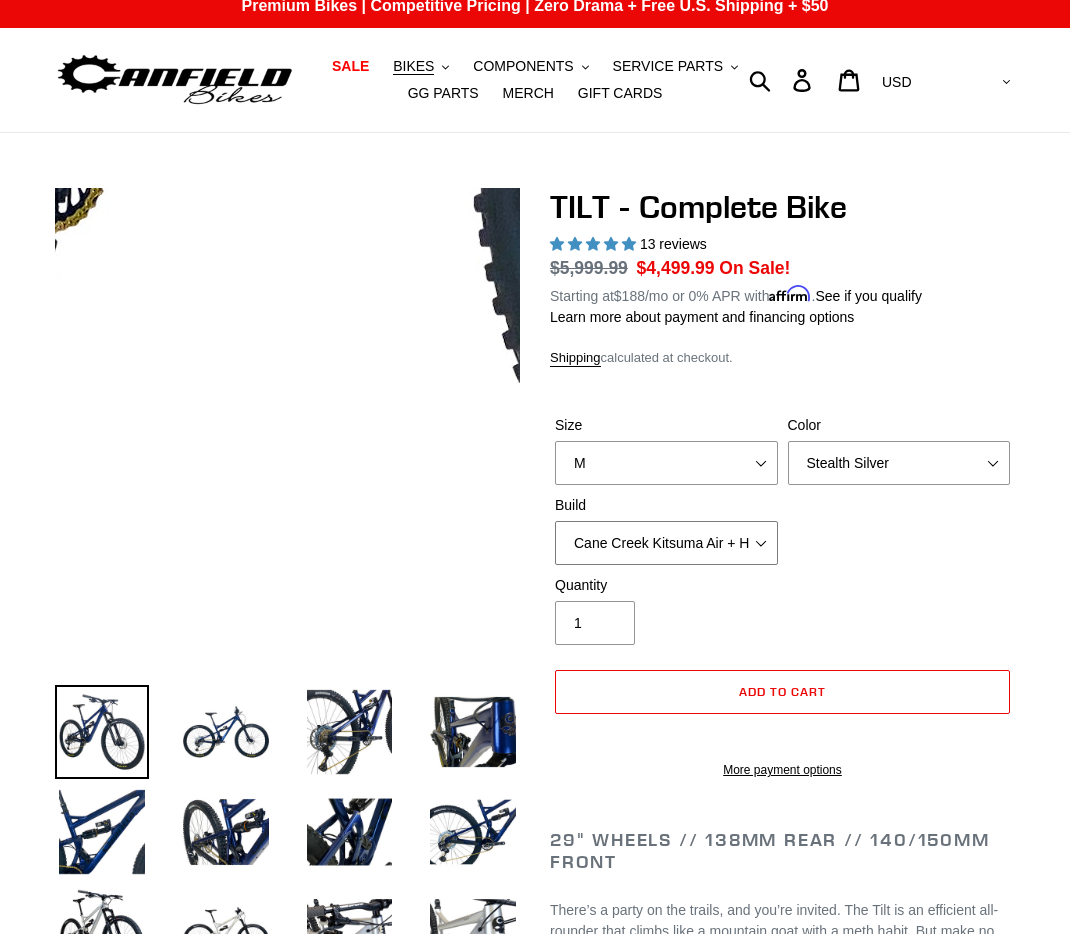 scroll, scrollTop: 262, scrollLeft: 0, axis: vertical 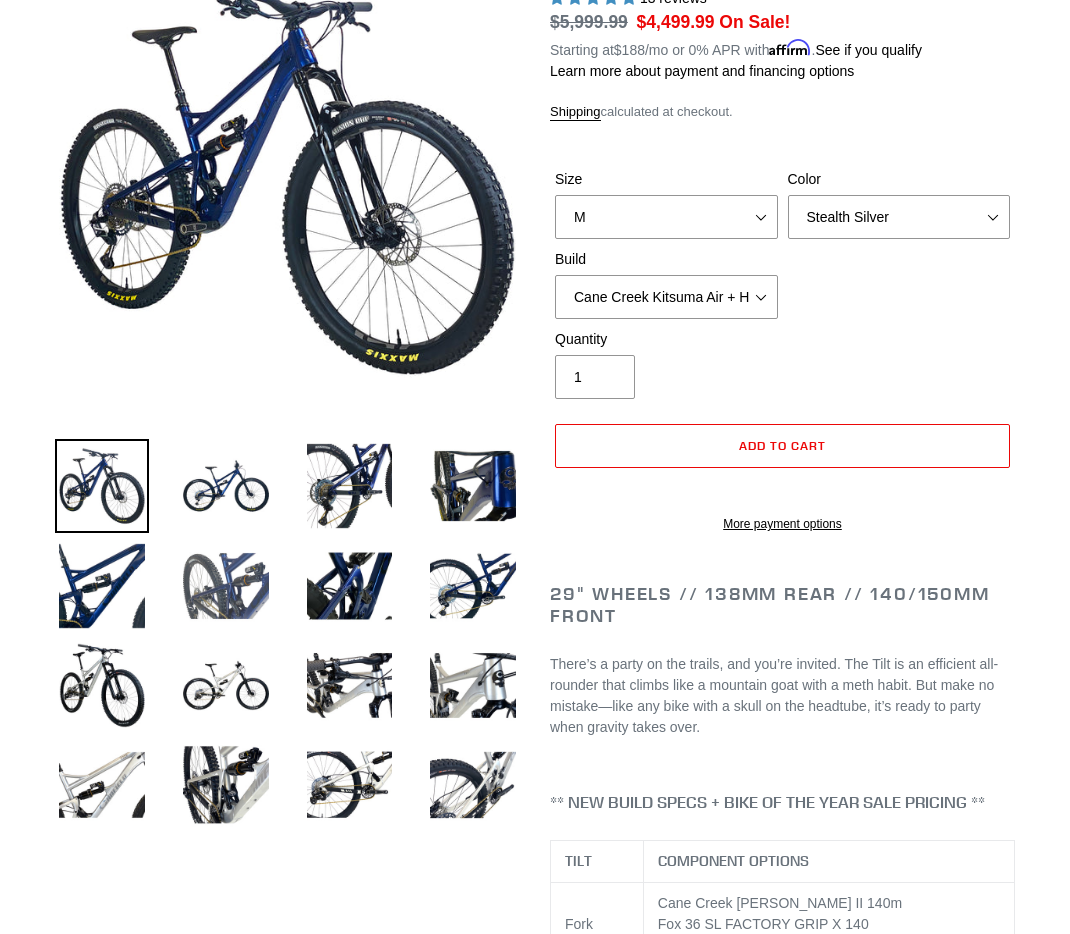 click at bounding box center (226, 586) 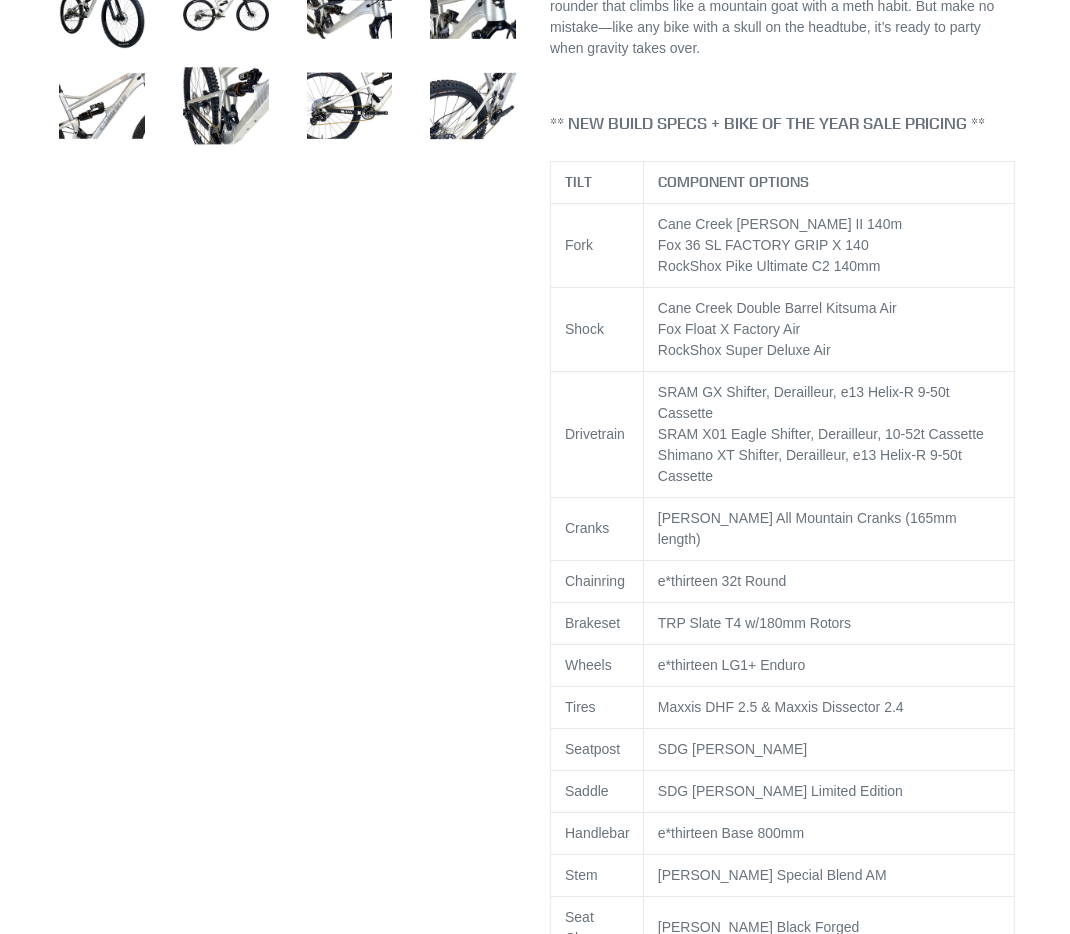 scroll, scrollTop: 939, scrollLeft: 0, axis: vertical 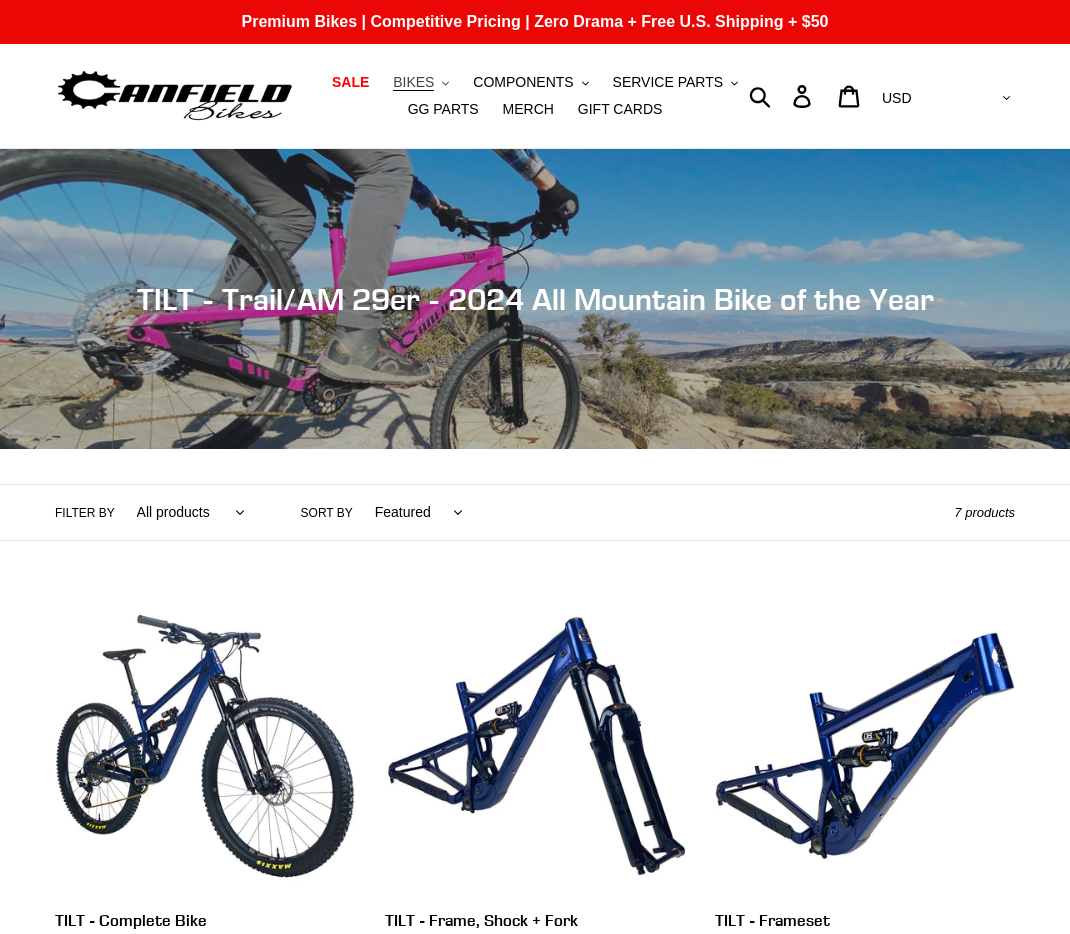 click on "BIKES" at bounding box center [413, 82] 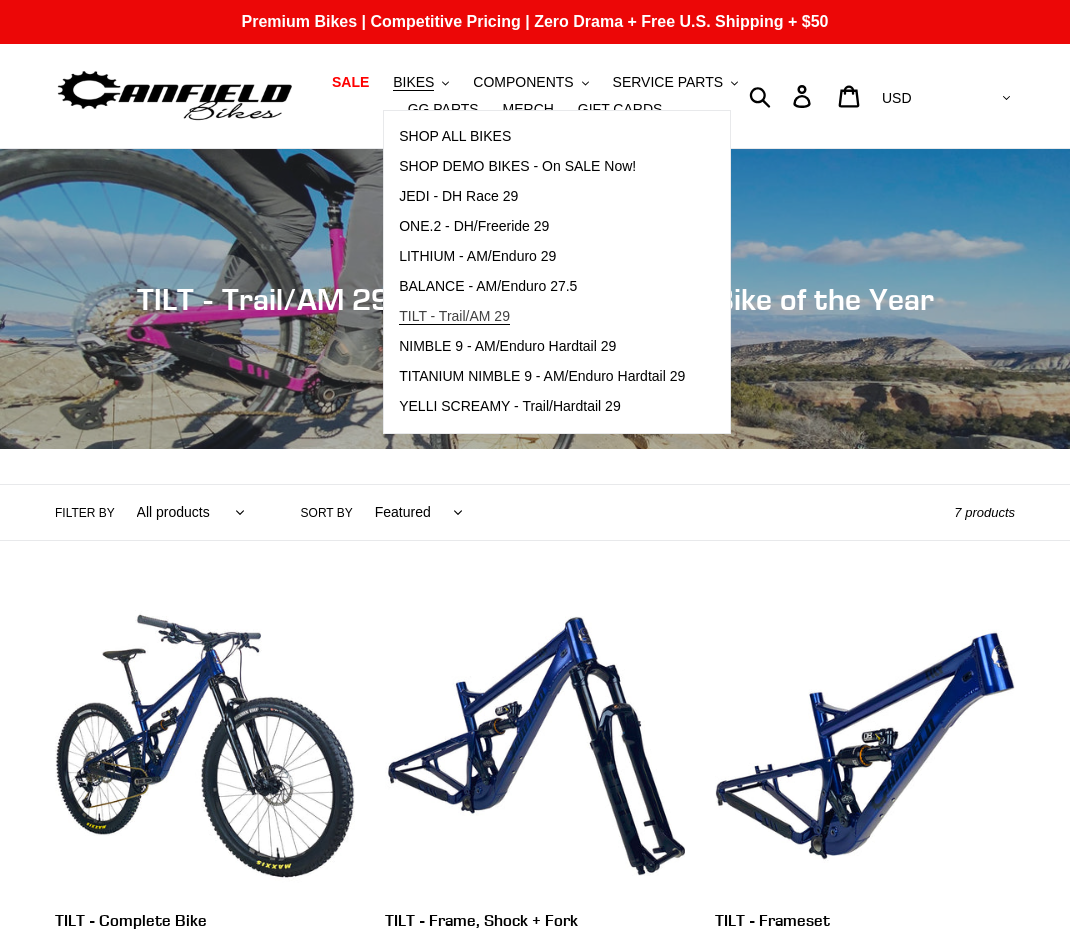 click on "TILT - Trail/AM 29" at bounding box center (454, 316) 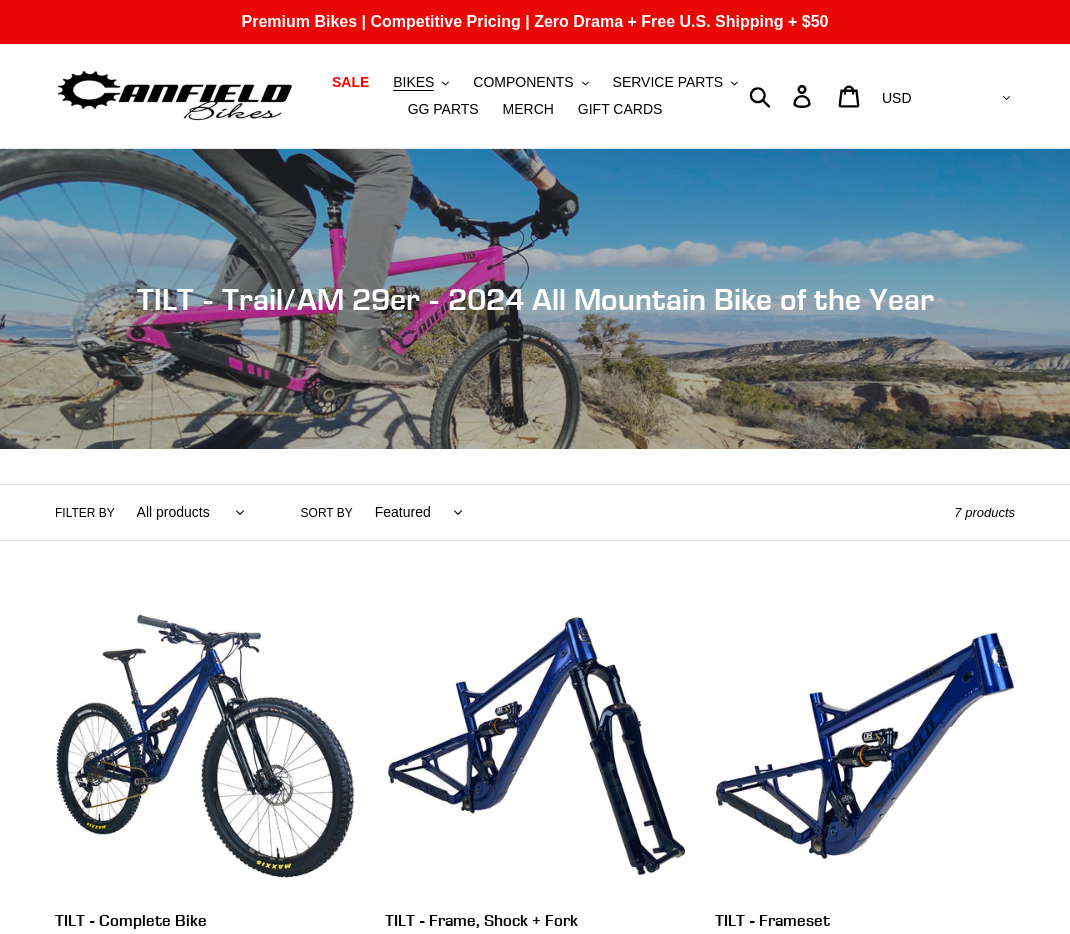 scroll, scrollTop: 0, scrollLeft: 0, axis: both 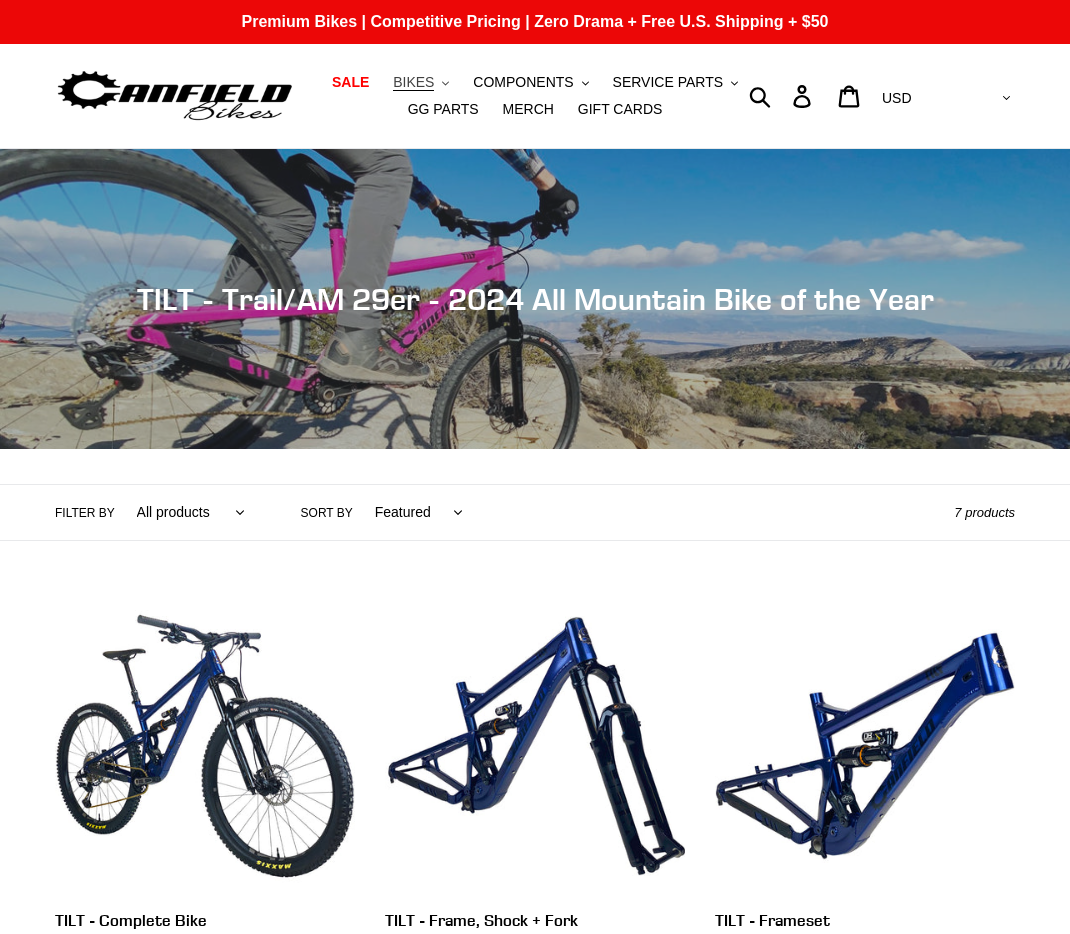 click on "BIKES" at bounding box center (413, 82) 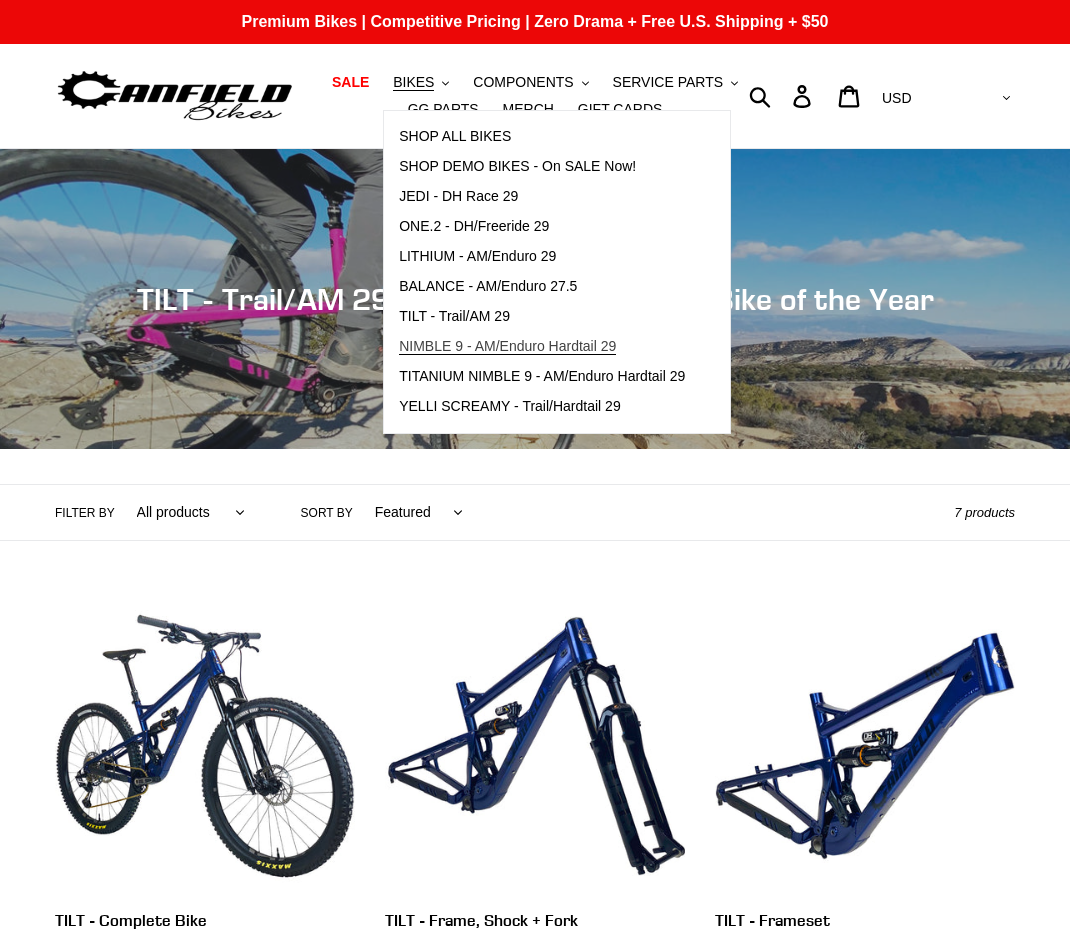 click on "NIMBLE 9 - AM/Enduro Hardtail 29" at bounding box center [507, 346] 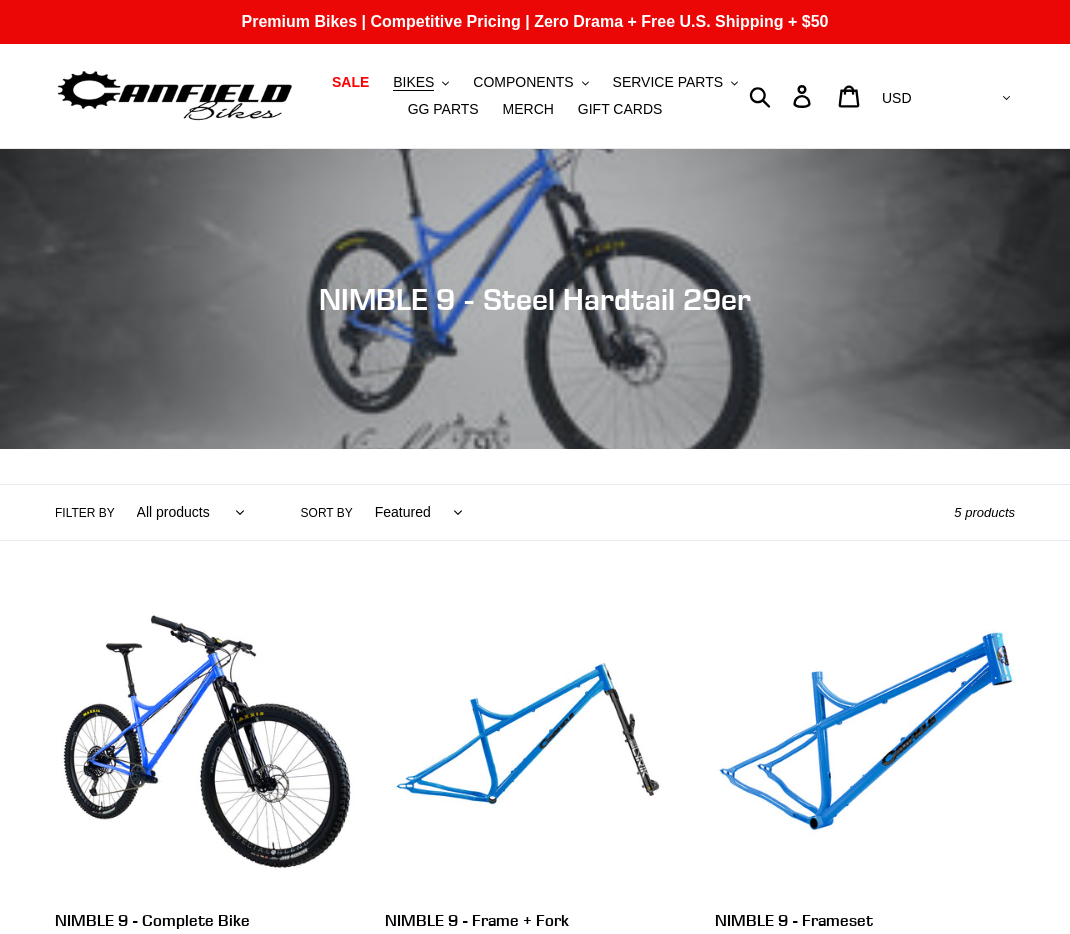 scroll, scrollTop: 0, scrollLeft: 0, axis: both 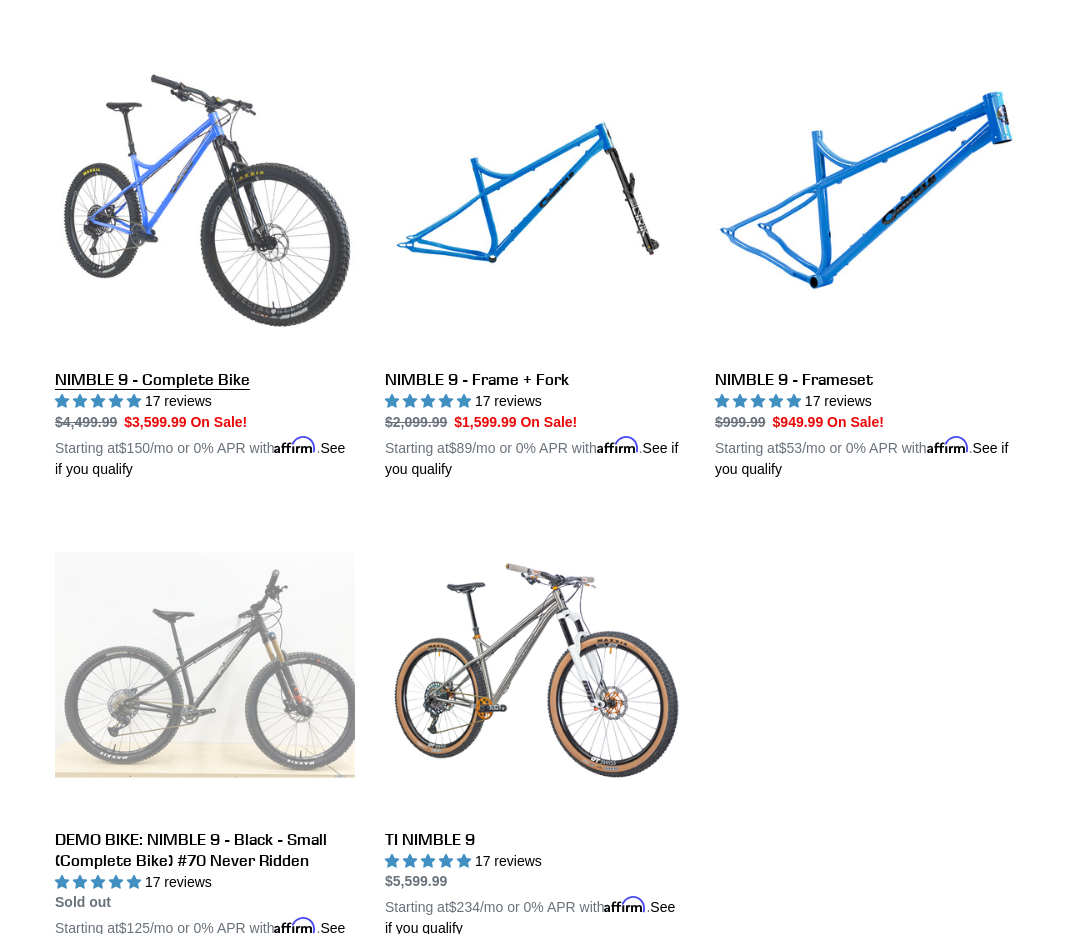 click on "NIMBLE 9 - Complete Bike" at bounding box center [205, 267] 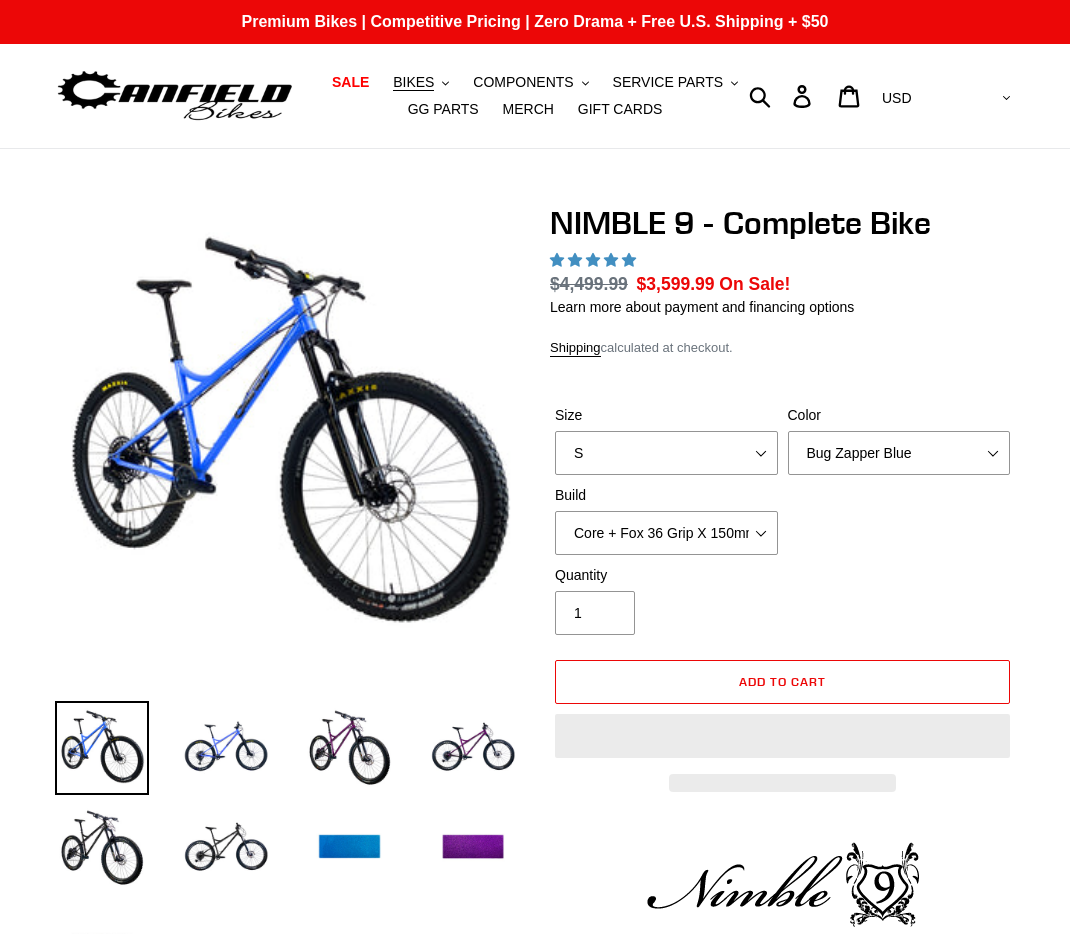 scroll, scrollTop: 0, scrollLeft: 0, axis: both 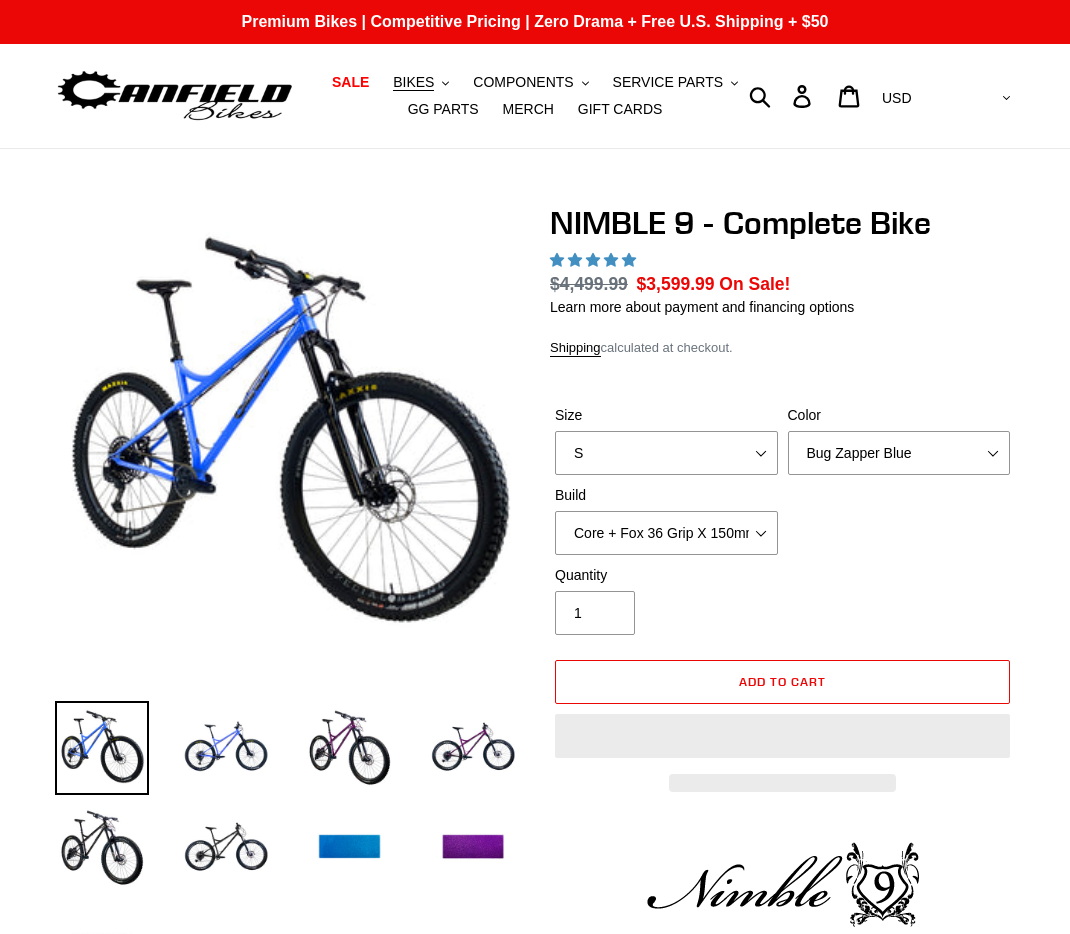 select on "highest-rating" 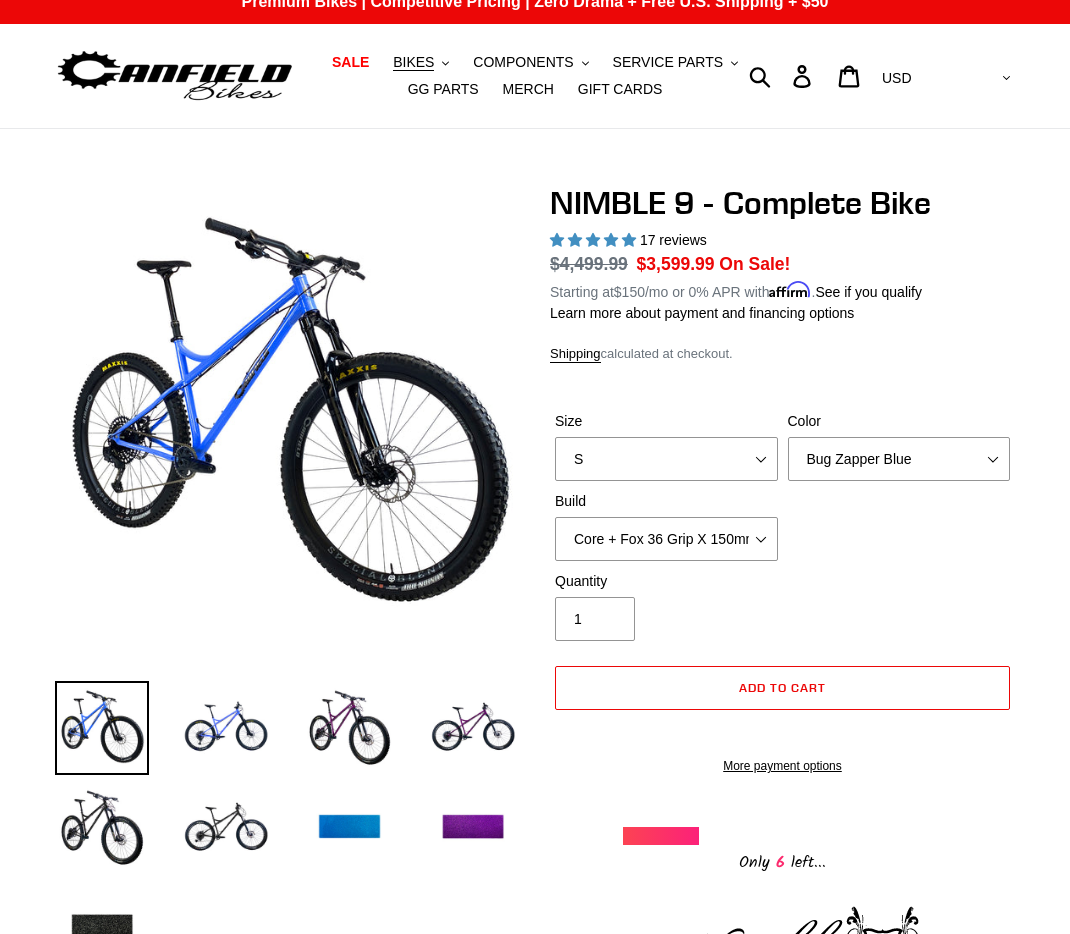 scroll, scrollTop: 50, scrollLeft: 0, axis: vertical 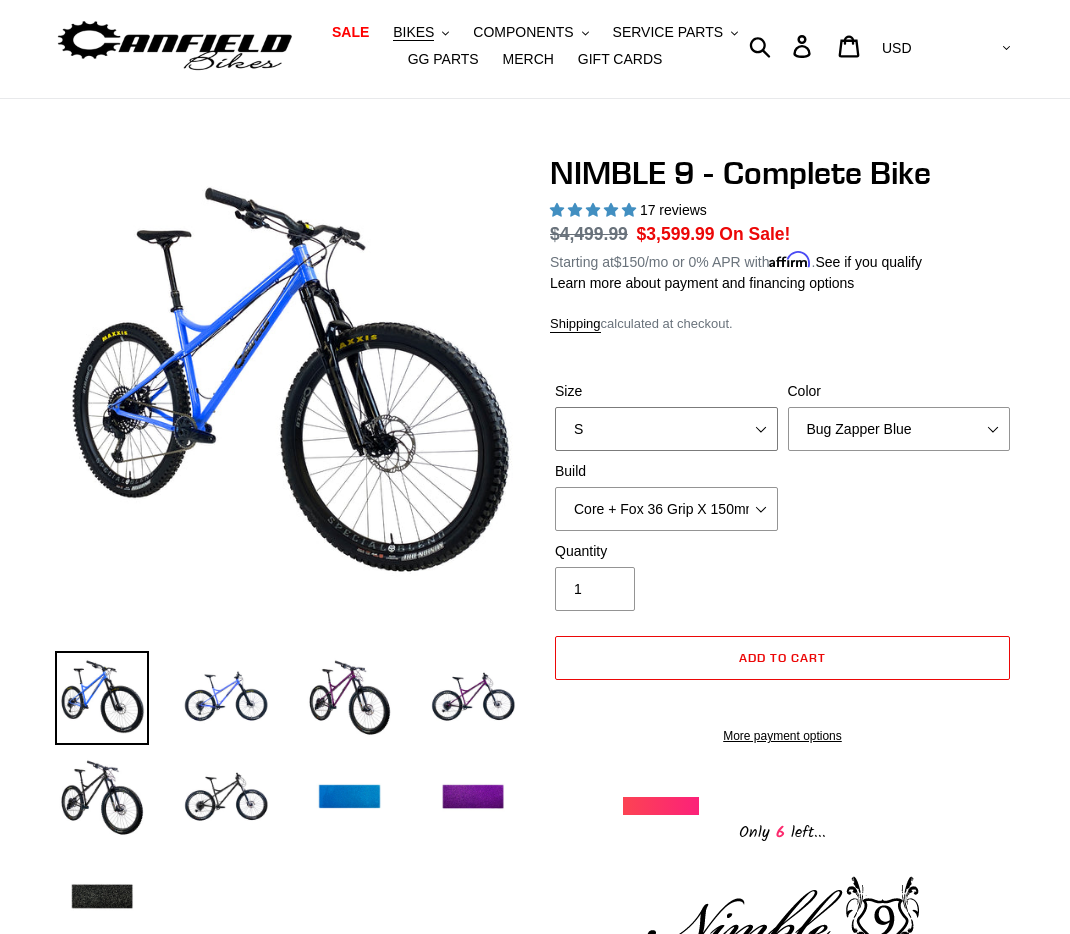 click on "S
M
L
XL" at bounding box center [666, 429] 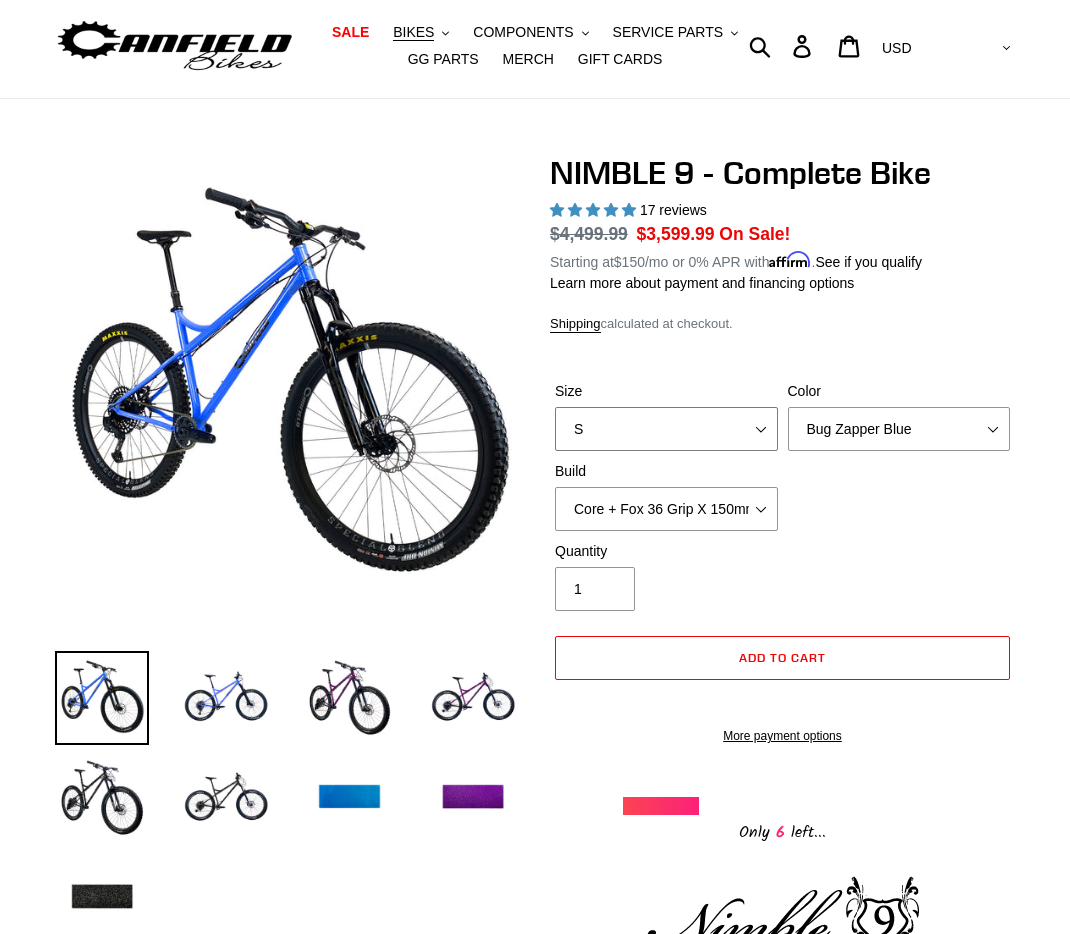 select on "M" 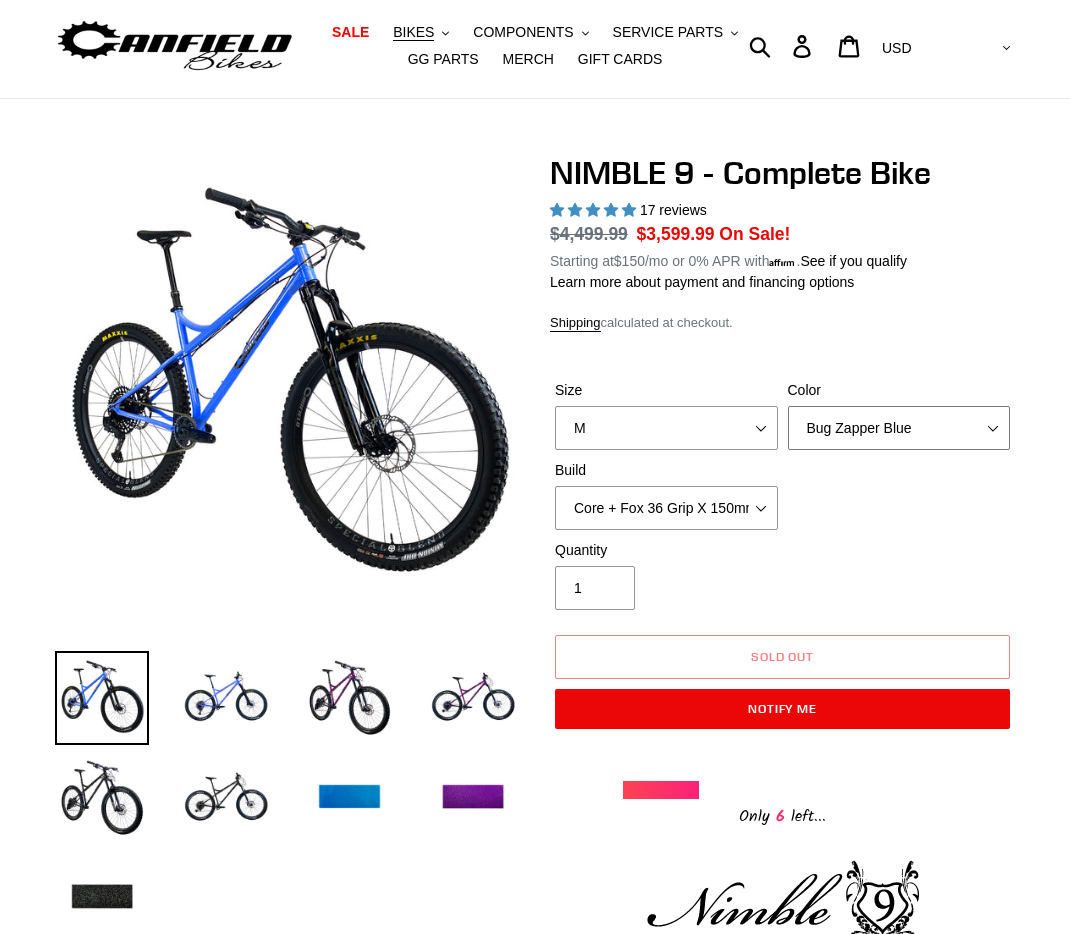 click on "Bug Zapper Blue
Purple Haze - Sold Out
Galaxy Black" at bounding box center (899, 428) 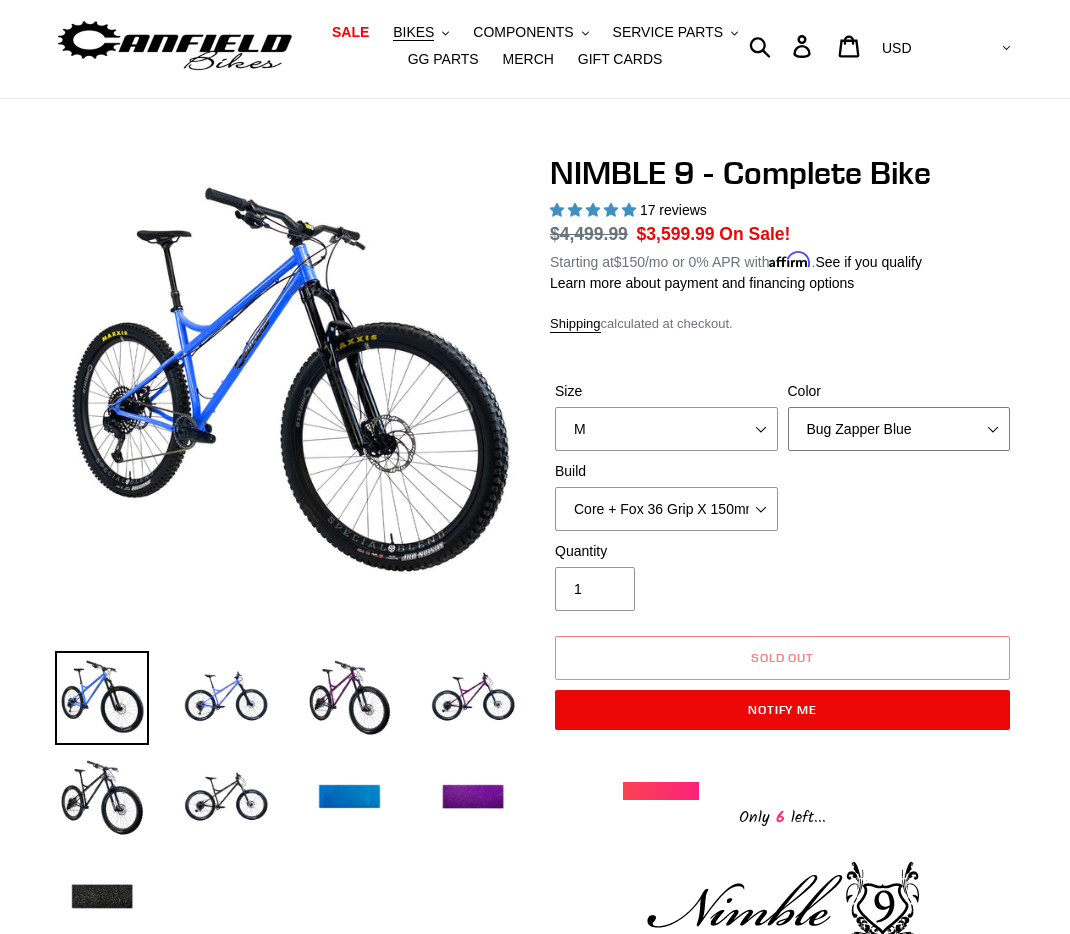 select on "Galaxy Black" 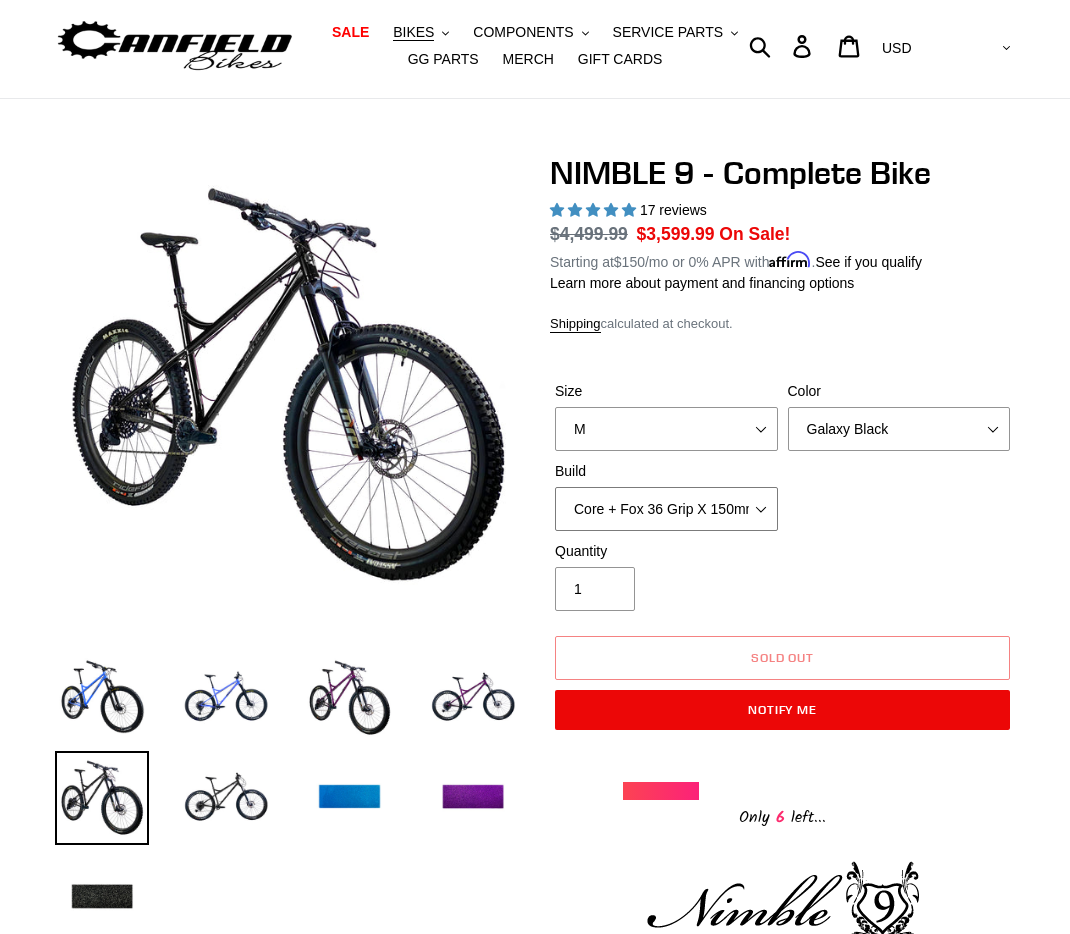 click on "Core + Fox 36 Grip X 150mm
Pro  + Fox 36 Grip X 150mm
Core + RockShox Lyrik Ultimate 150mm
Pro + RockShox Lyrik Ultimate 150mm" at bounding box center [666, 509] 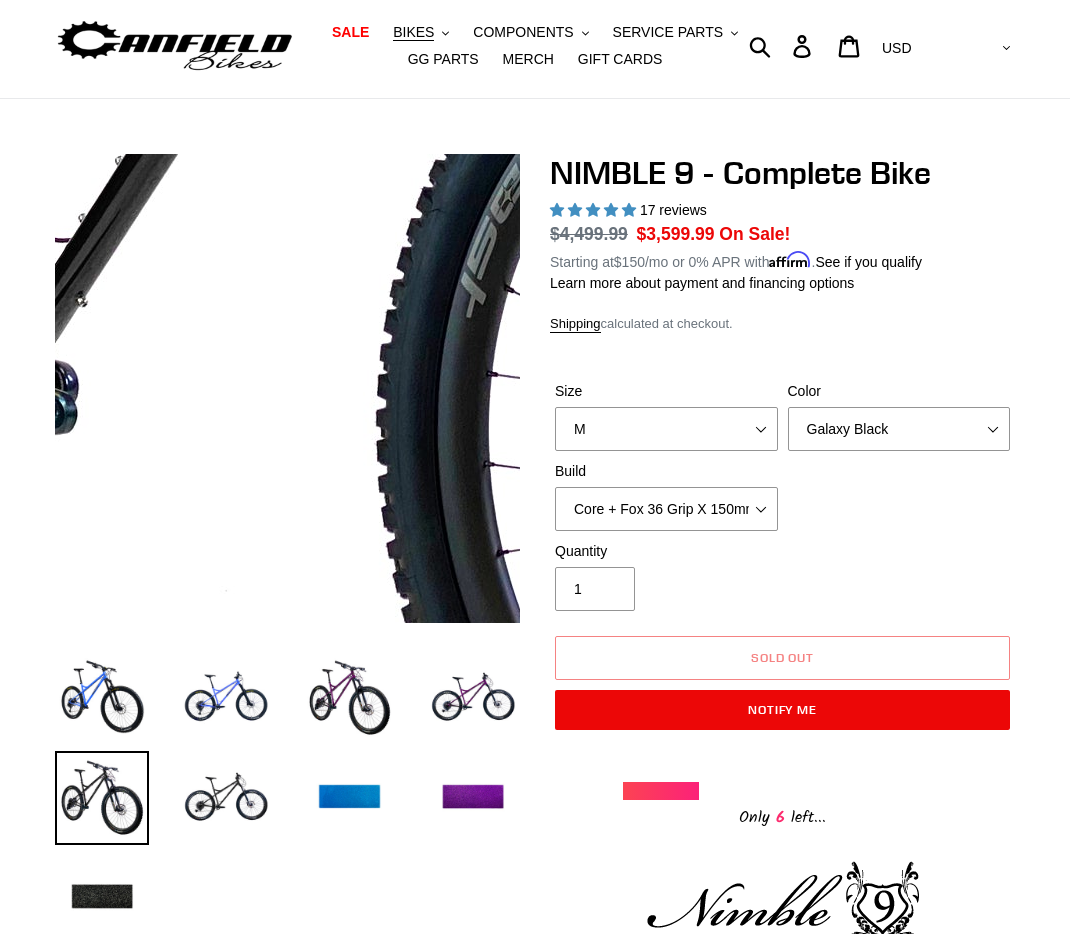 click at bounding box center (395, 178) 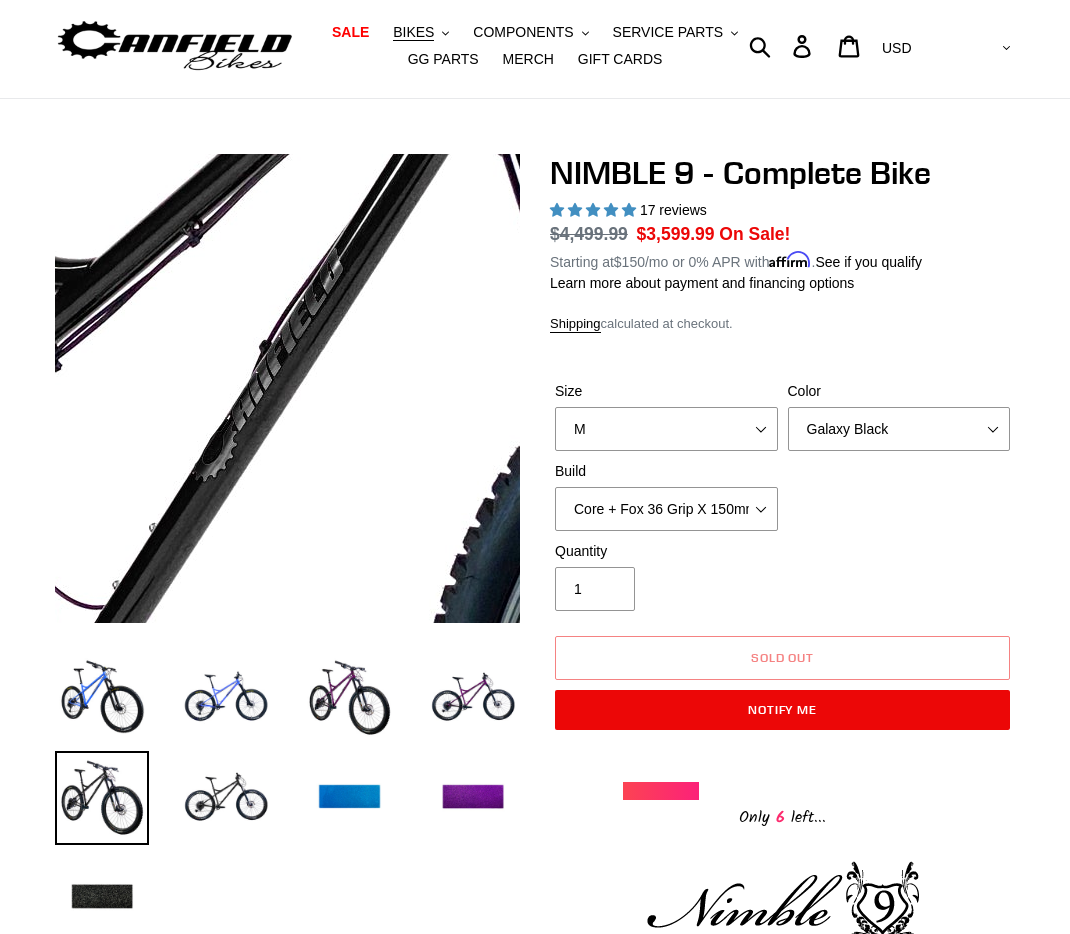 click at bounding box center (429, 545) 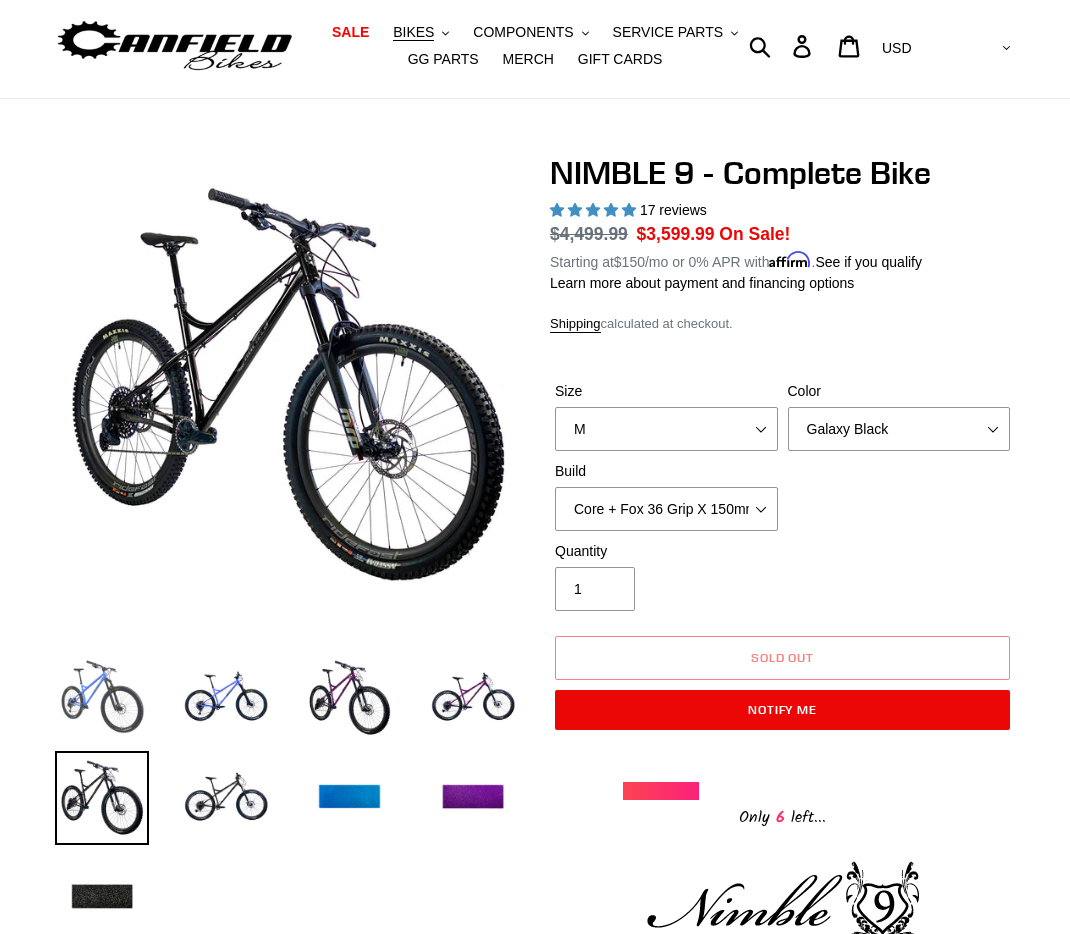 click at bounding box center (102, 698) 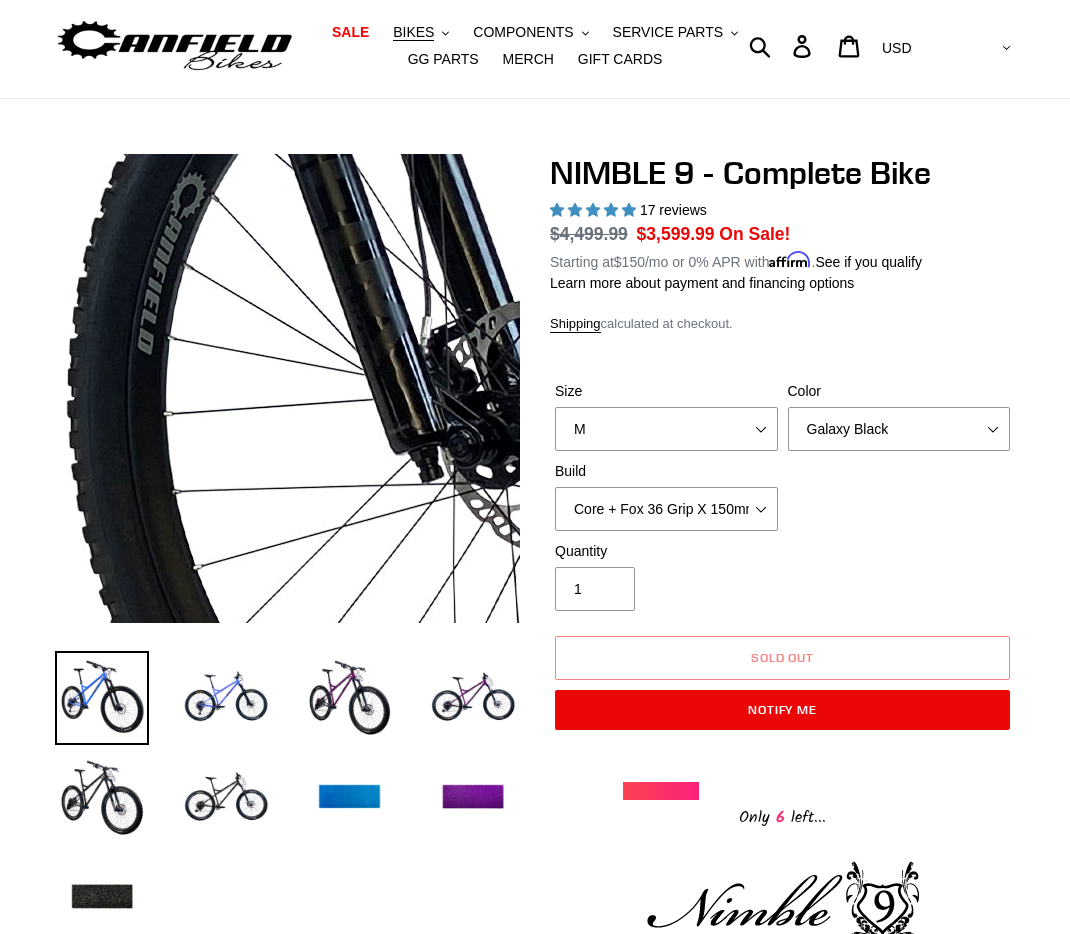 click at bounding box center (99, 171) 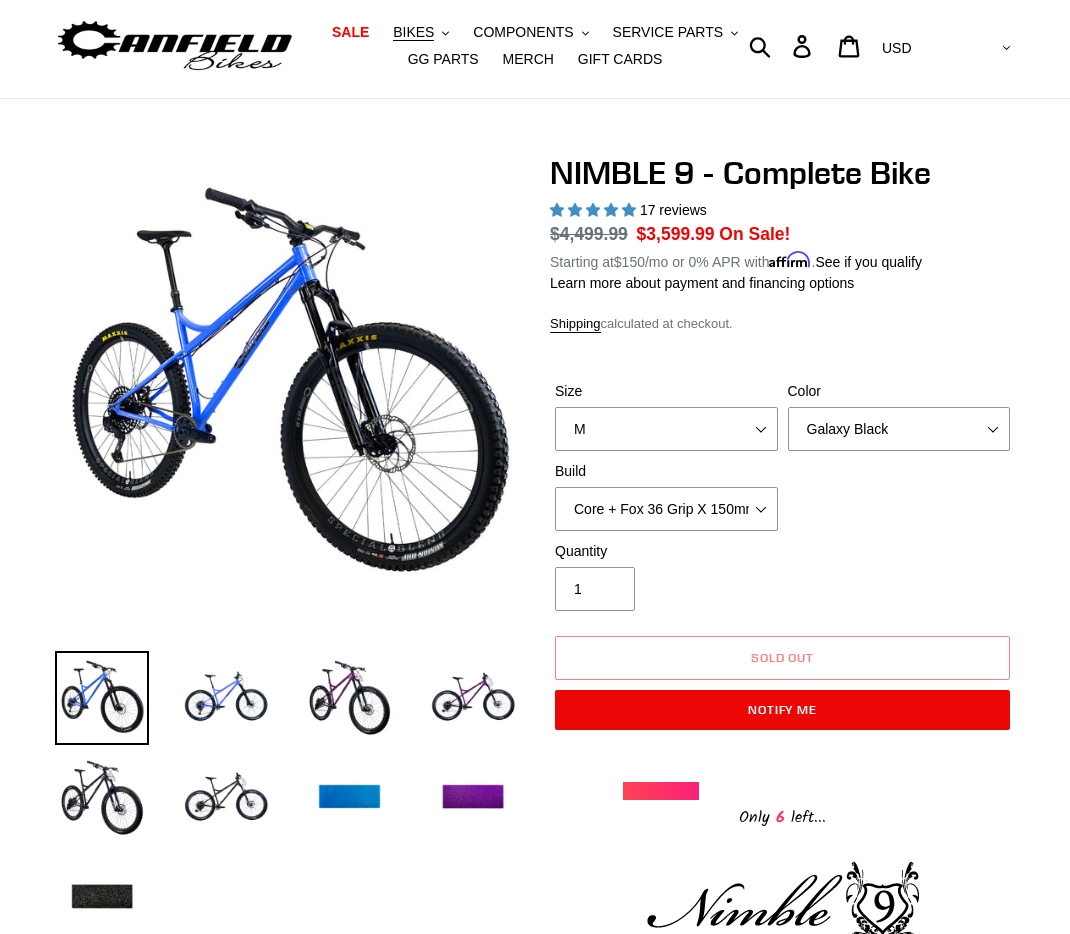 click on "NIMBLE 9 - Complete Bike
17 reviews
Regular price
$4,499.99
Sale price
$3,599.99
On Sale!
Unit price
/ per
Starting at  $150 /mo or 0% APR with  Affirm .  See if you qualify
Learn more about payment and financing options
Shipping  calculated at checkout.
Size
S
M
L
XL Galaxy Black 1" at bounding box center [767, 1786] 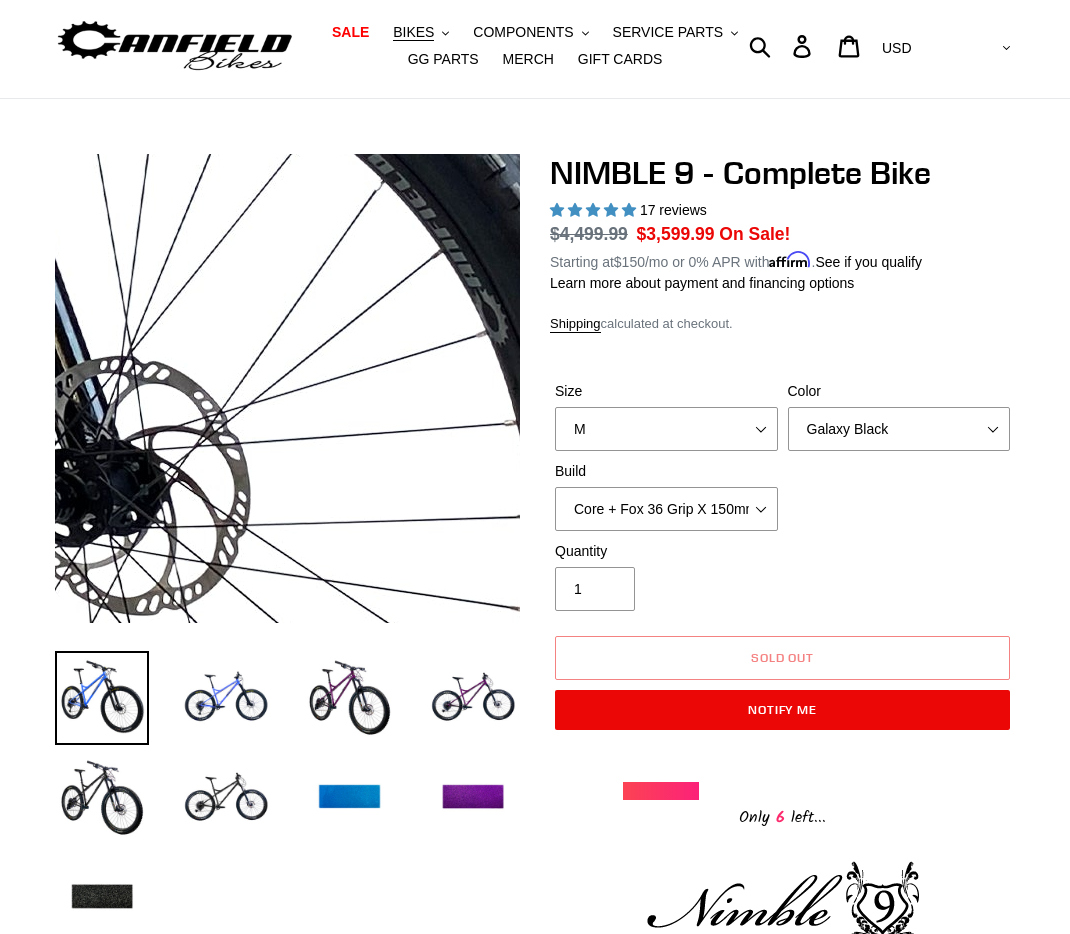 click at bounding box center [-324, 229] 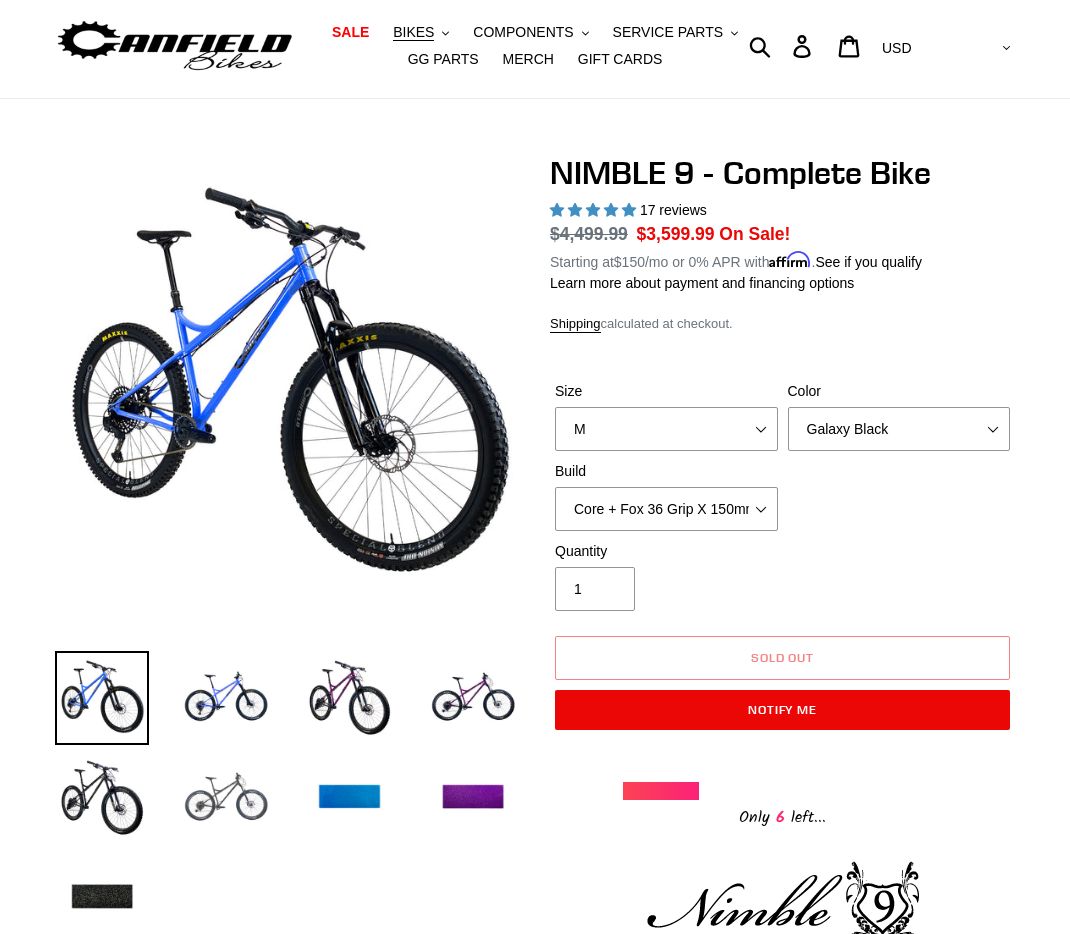 click at bounding box center [226, 798] 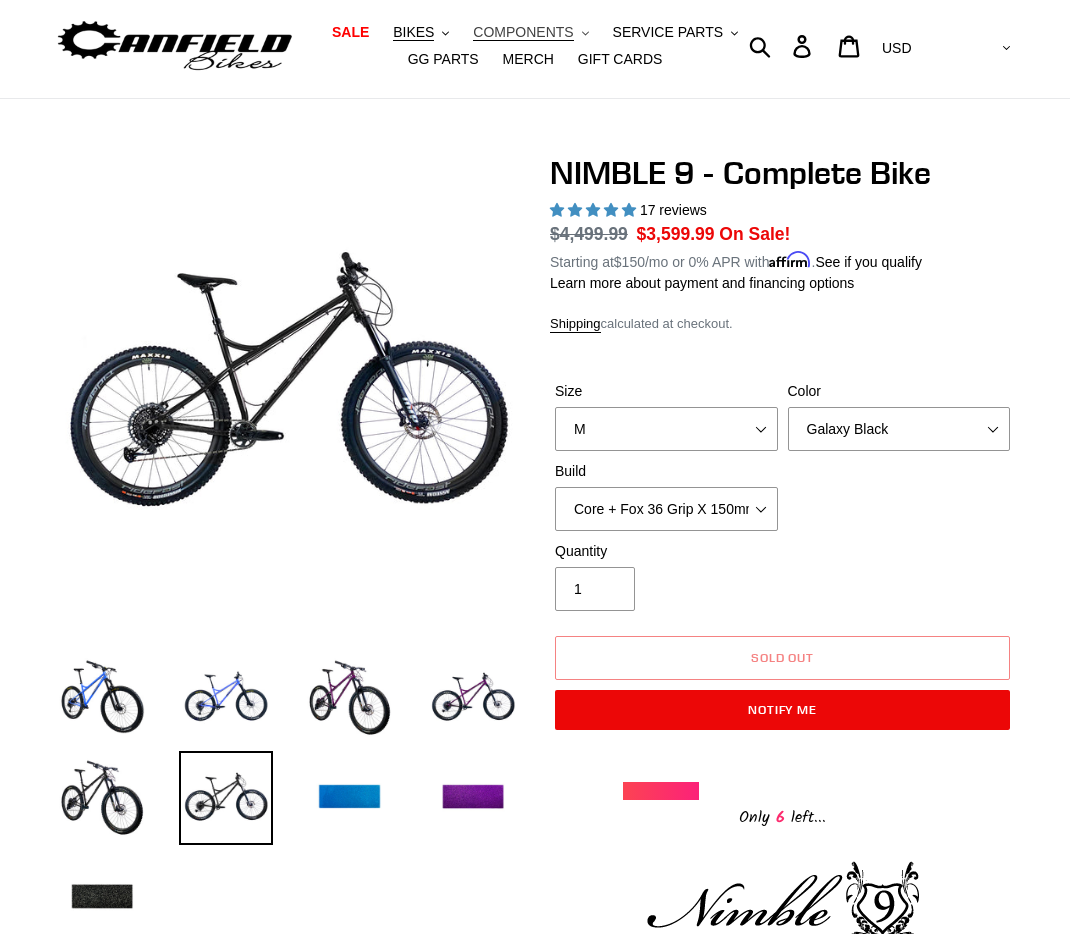 click on "COMPONENTS" at bounding box center [523, 32] 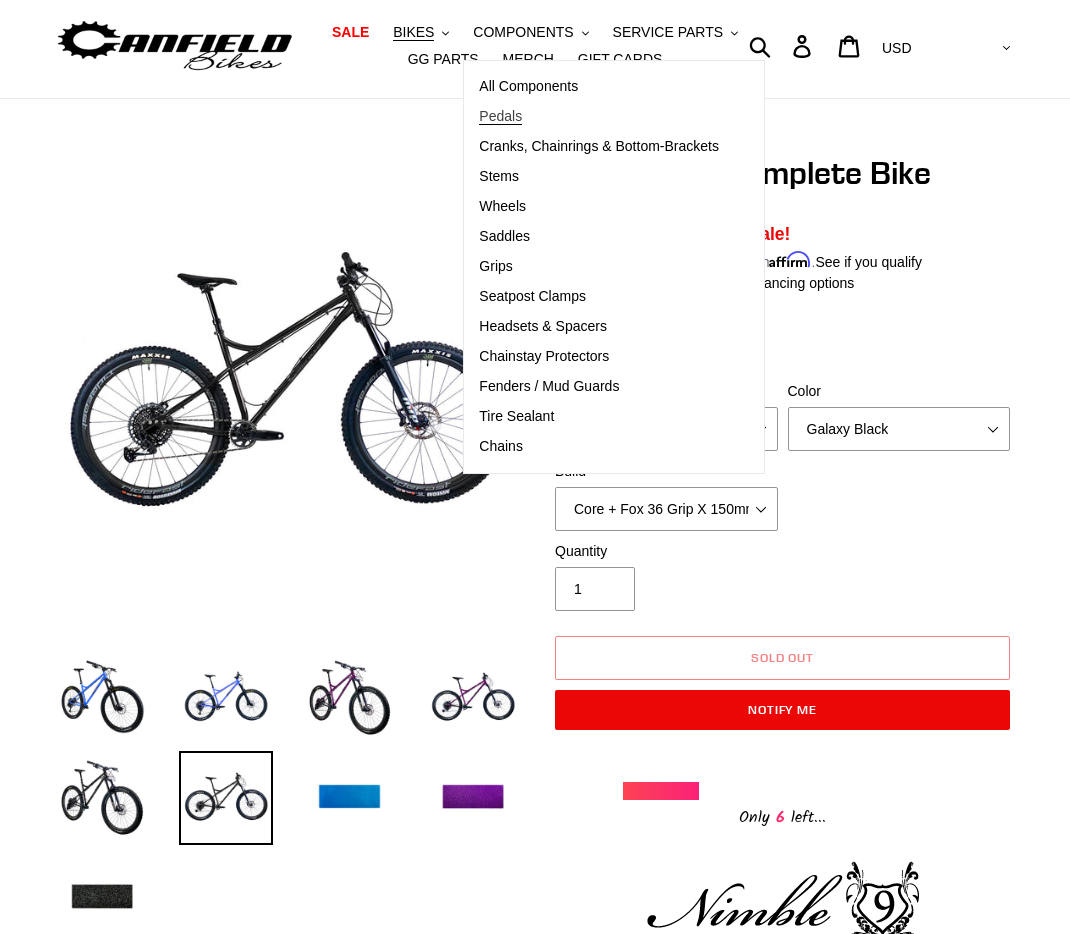 click on "Pedals" at bounding box center [500, 116] 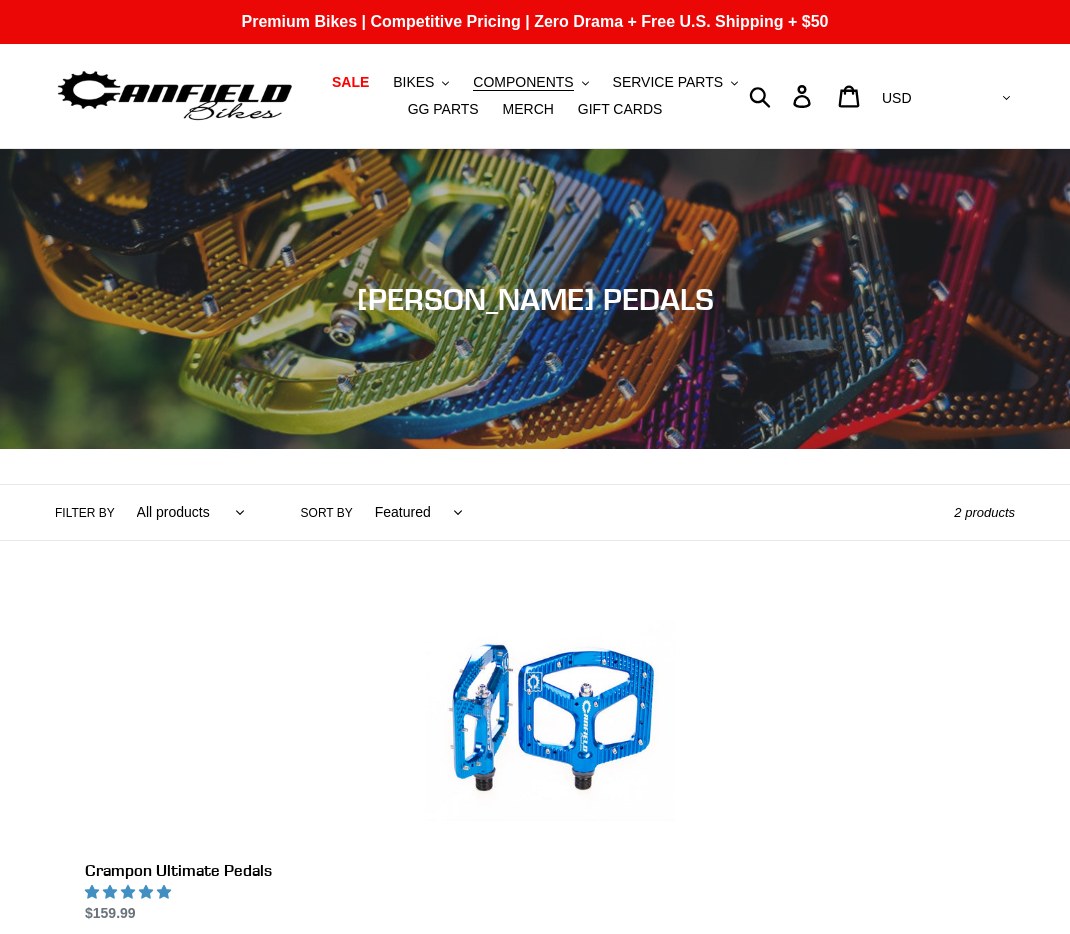 scroll, scrollTop: 0, scrollLeft: 0, axis: both 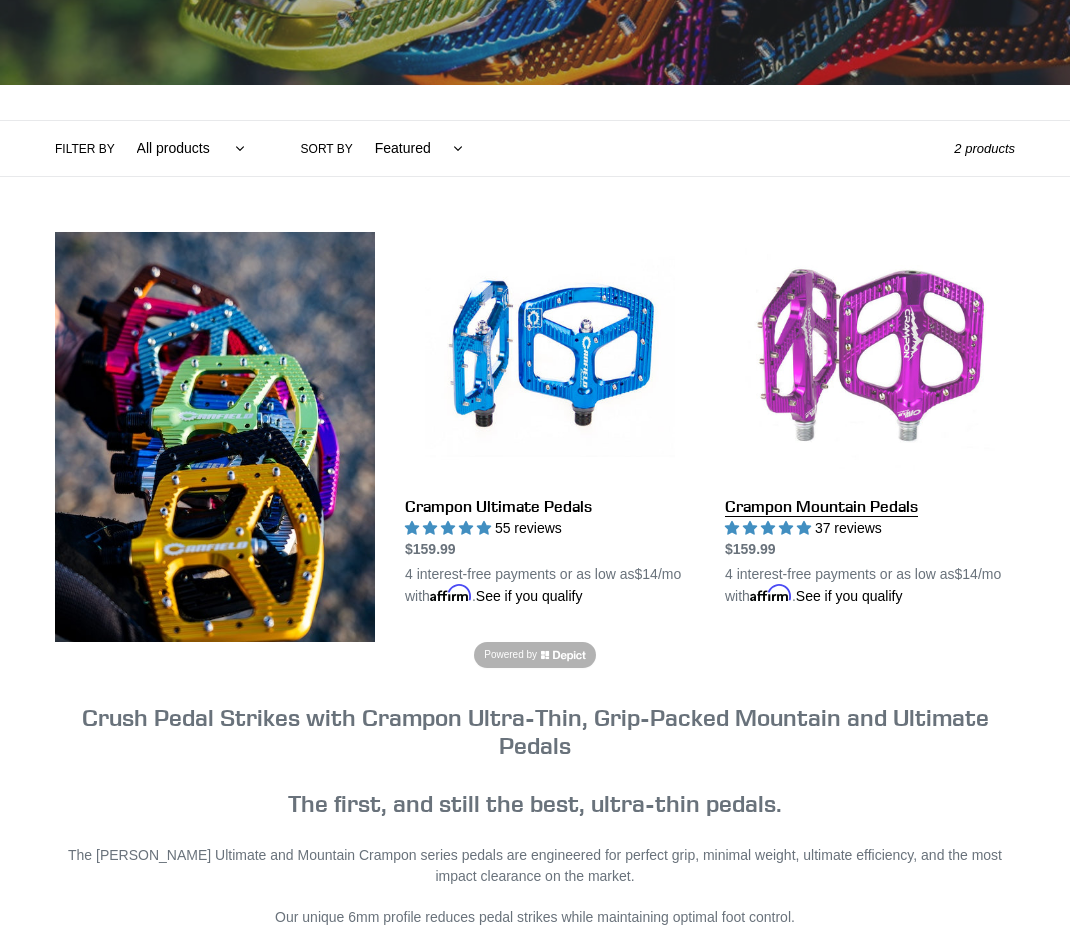 click on "Crampon Mountain Pedals" at bounding box center [870, 419] 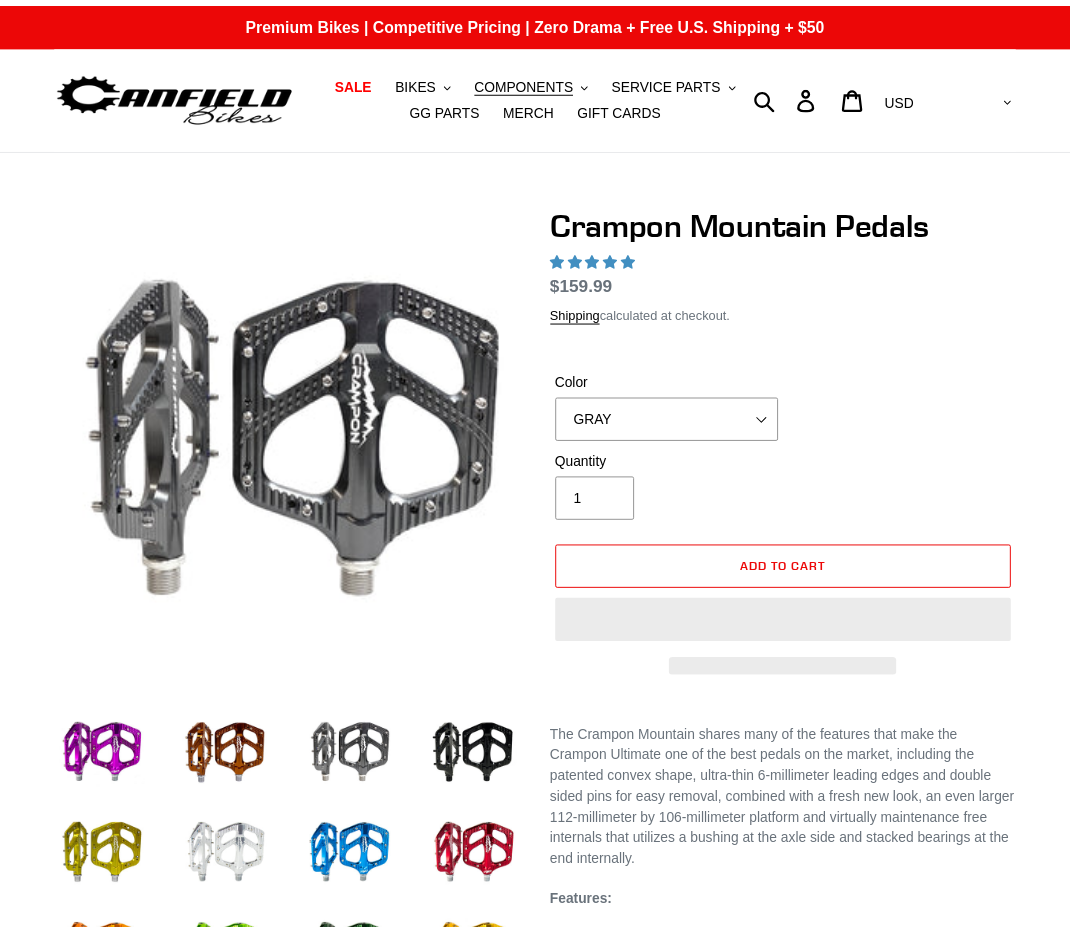 scroll, scrollTop: 0, scrollLeft: 0, axis: both 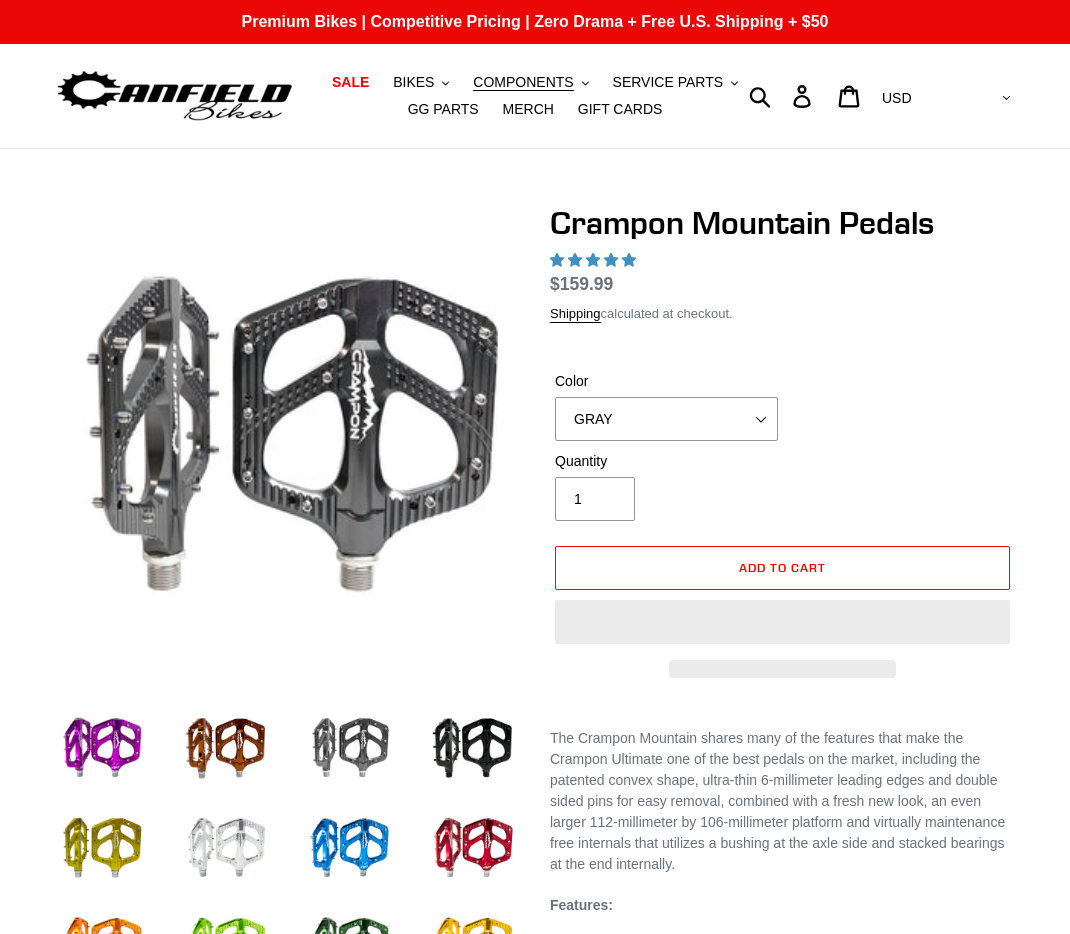 select on "highest-rating" 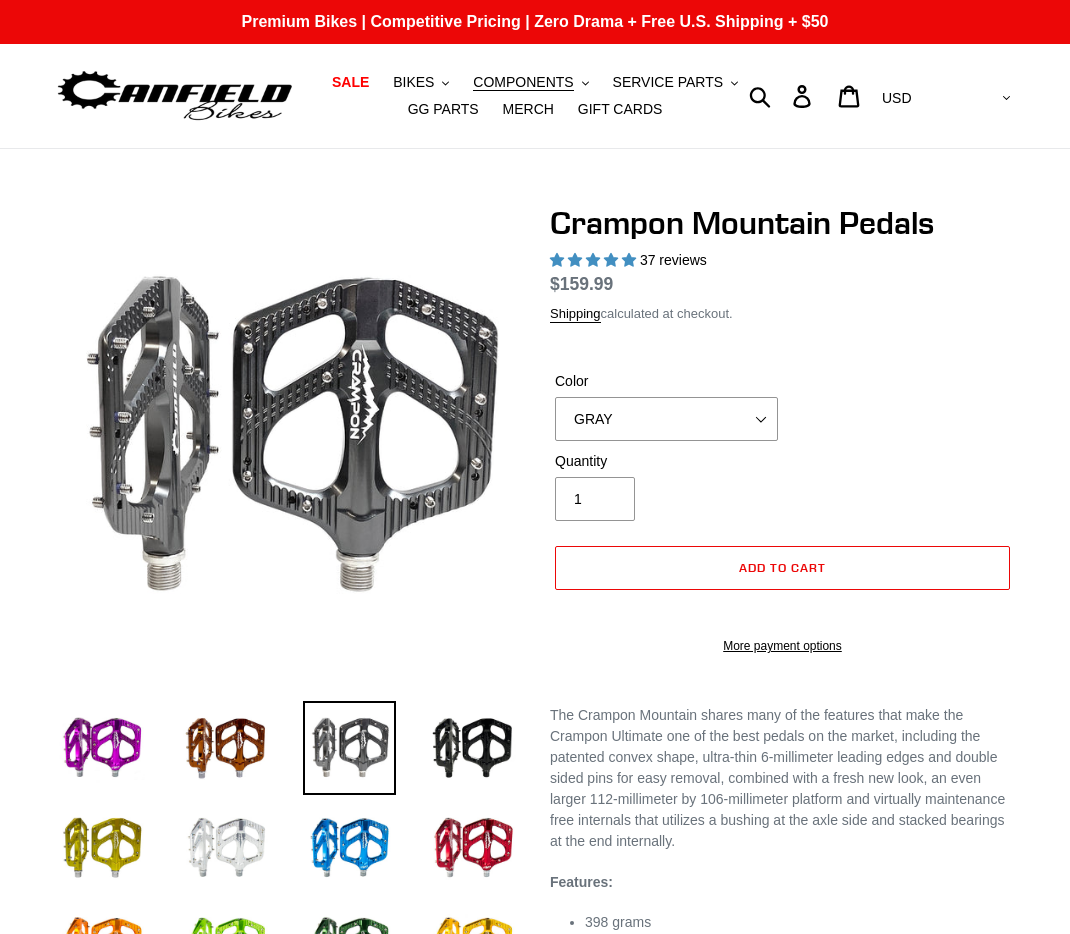 scroll, scrollTop: 0, scrollLeft: 0, axis: both 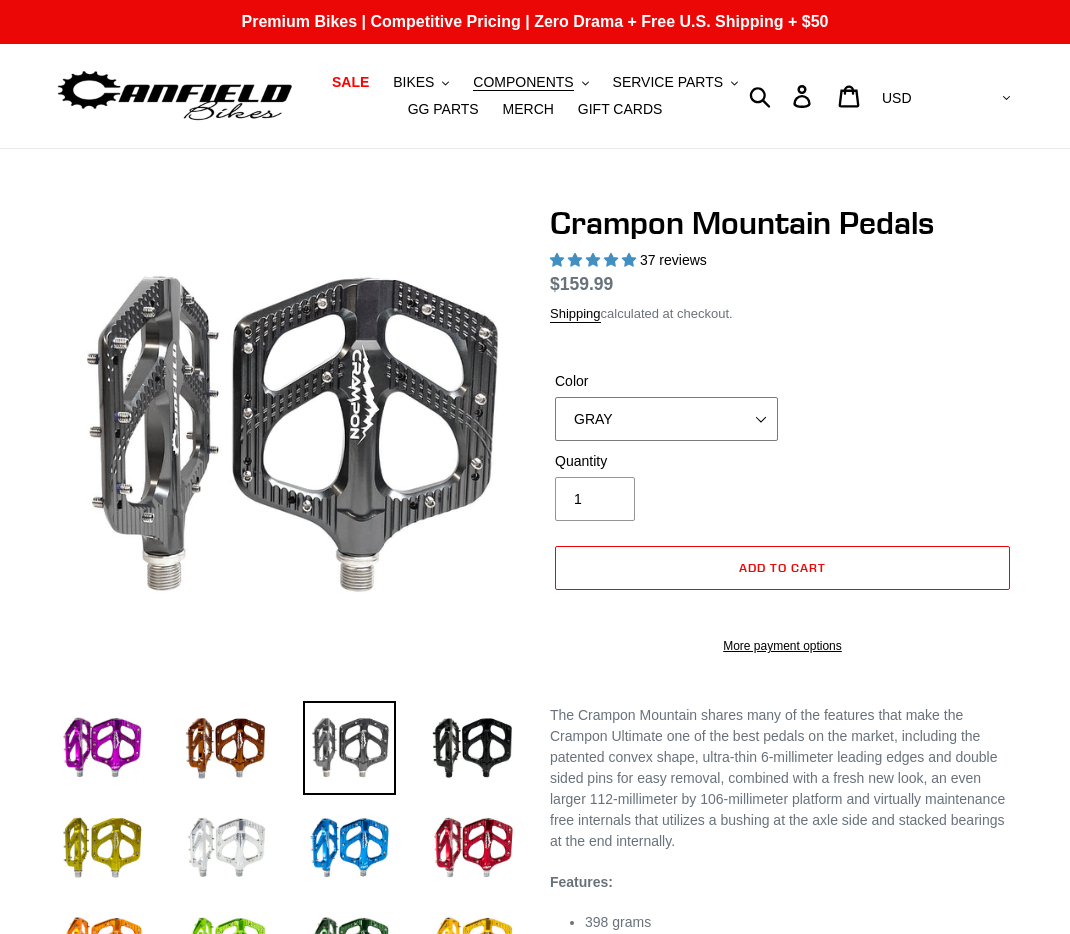 click on "GRAY
BLACK
STEALTH - Sold out
POLISHED
RED
BLUE
BAJA GOLD
ORANGE
PNW GREEN
GOLD - Sold out
PURPLE
PINK
TURQUOISE
BRONZE
FERN GREEN" at bounding box center (666, 419) 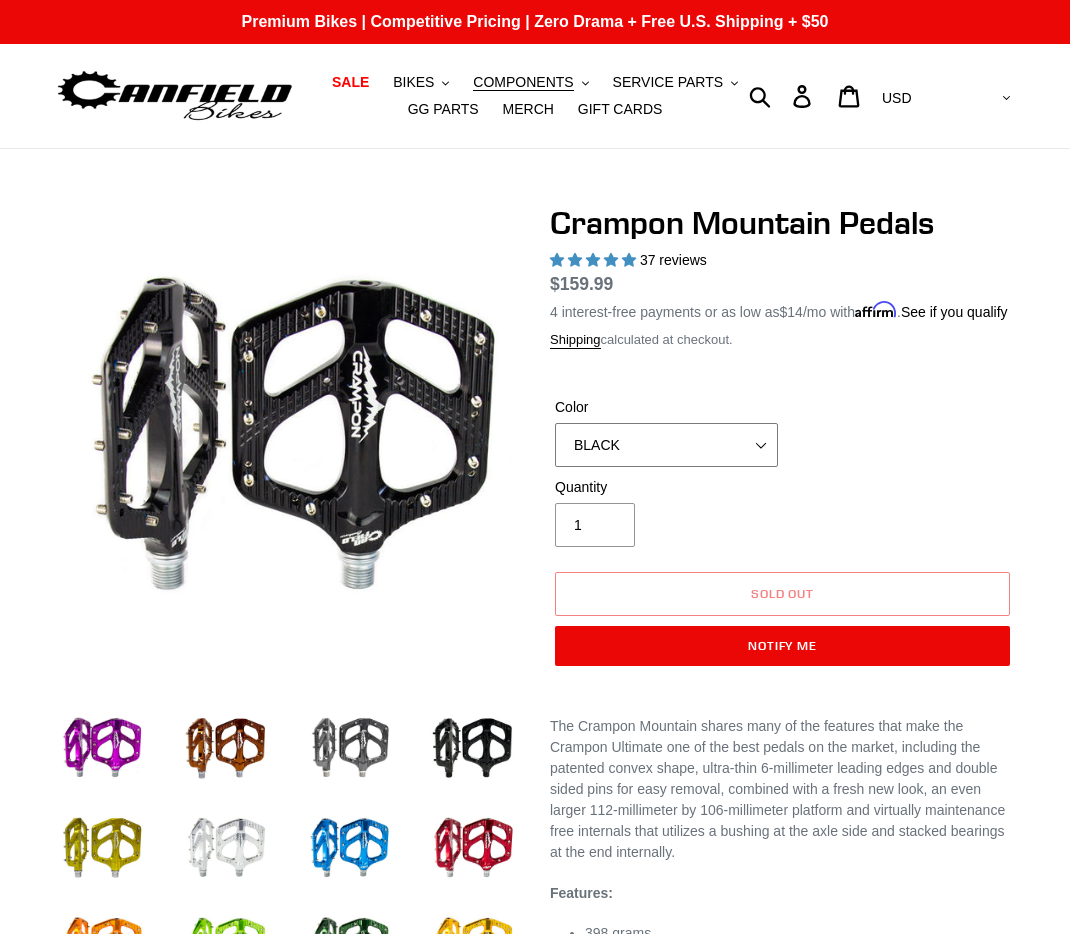 click on "GRAY
BLACK
STEALTH - Sold out
POLISHED
RED
BLUE
BAJA GOLD
ORANGE
PNW GREEN
GOLD - Sold out
PURPLE
PINK
TURQUOISE
BRONZE
FERN GREEN" at bounding box center [666, 445] 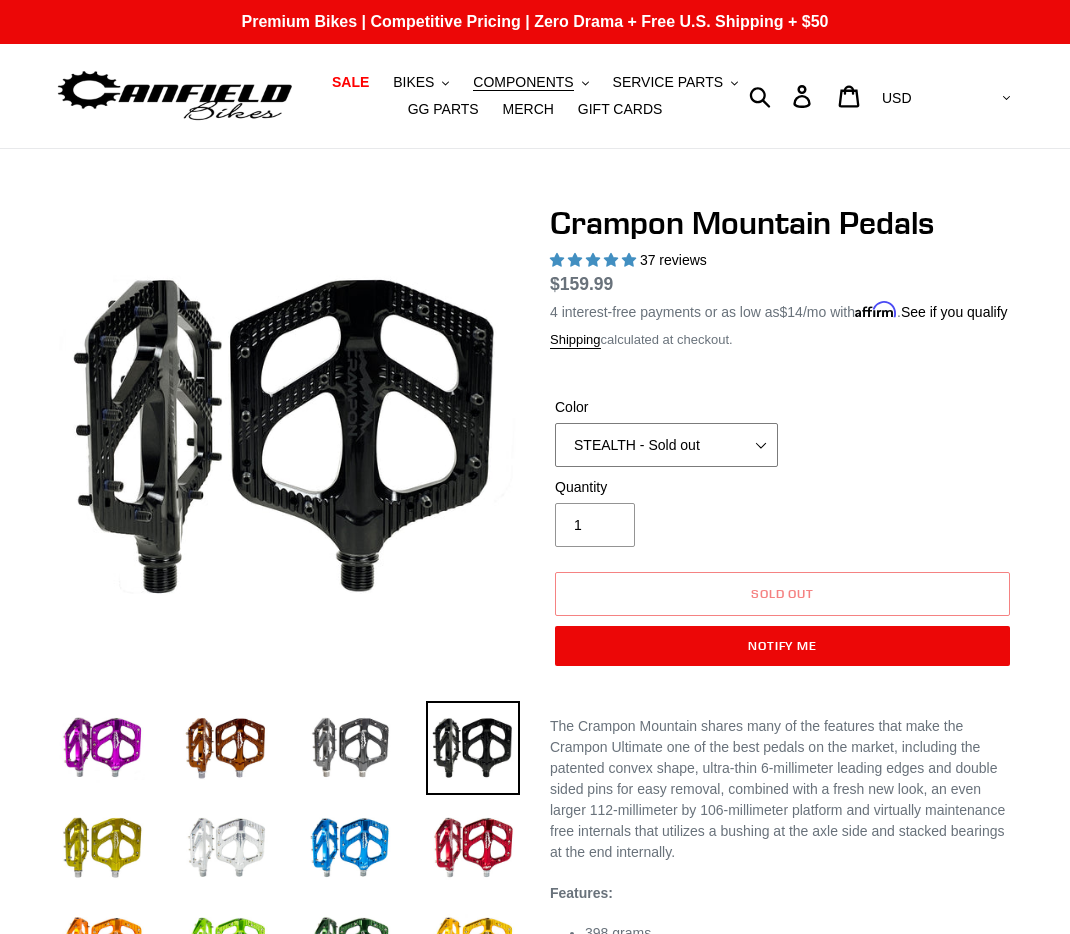 click on "GRAY
BLACK
STEALTH - Sold out
POLISHED
RED
BLUE
BAJA GOLD
ORANGE
PNW GREEN
GOLD - Sold out
PURPLE
PINK
TURQUOISE
BRONZE
FERN GREEN" at bounding box center (666, 445) 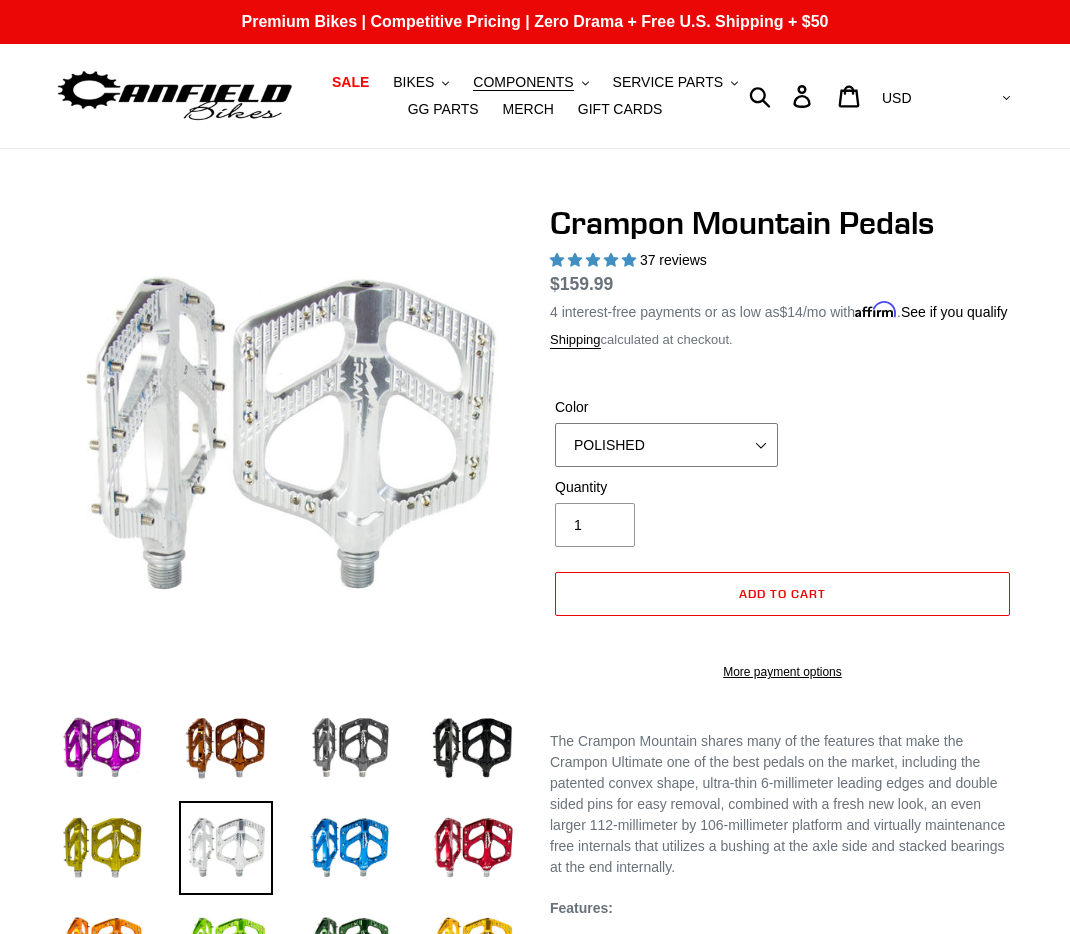 click on "GRAY
BLACK
STEALTH - Sold out
POLISHED
RED
BLUE
BAJA GOLD
ORANGE
PNW GREEN
GOLD - Sold out
PURPLE
PINK
TURQUOISE
BRONZE
FERN GREEN" at bounding box center [666, 445] 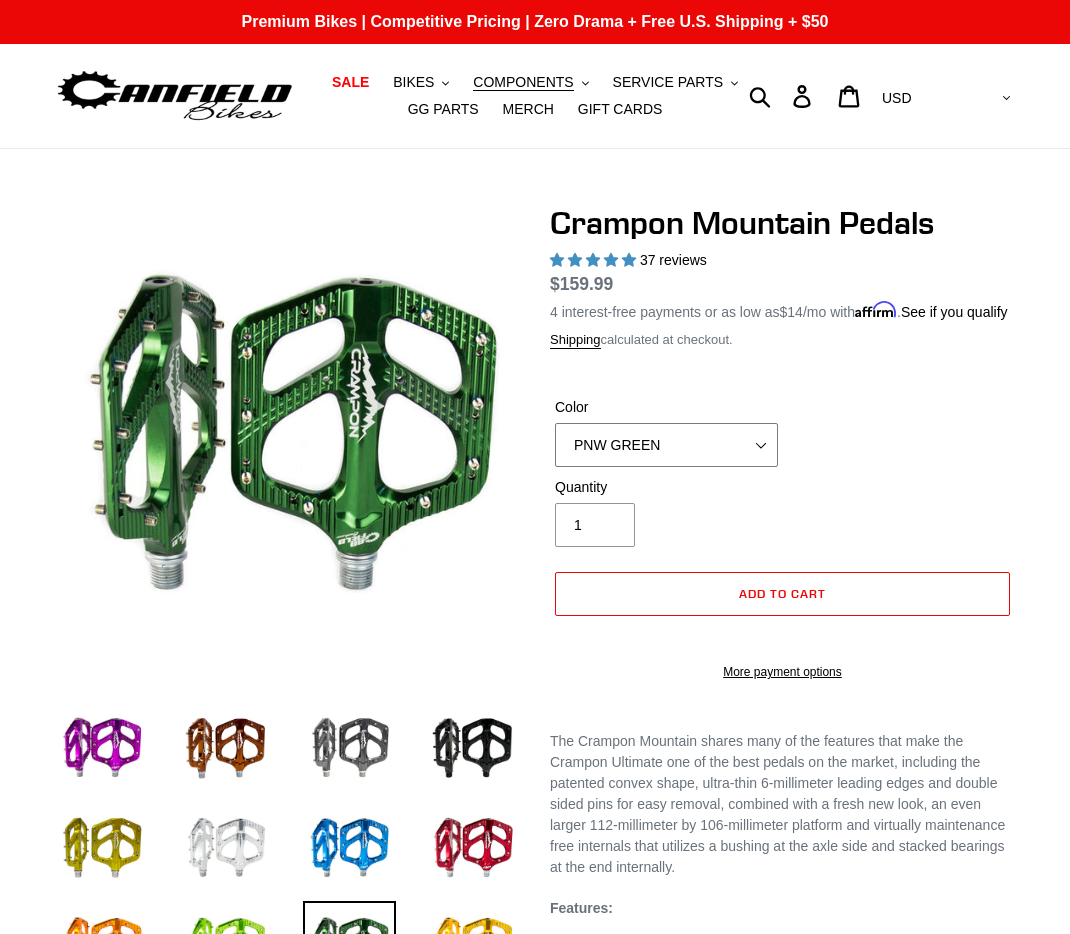 click on "GRAY
BLACK
STEALTH - Sold out
POLISHED
RED
BLUE
BAJA GOLD
ORANGE
PNW GREEN
GOLD - Sold out
PURPLE
PINK
TURQUOISE
BRONZE
FERN GREEN" at bounding box center [666, 445] 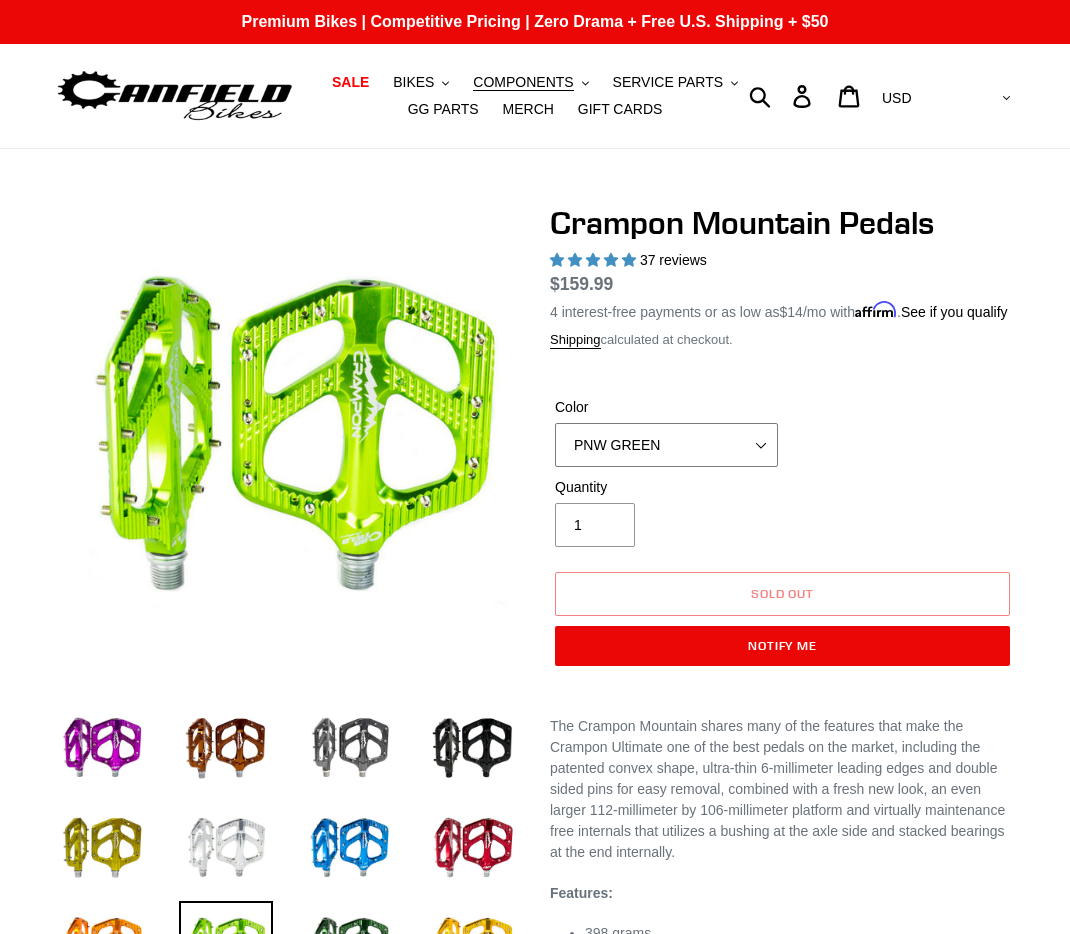 click on "GRAY
BLACK
STEALTH - Sold out
POLISHED
RED
BLUE
BAJA GOLD
ORANGE
PNW GREEN
GOLD - Sold out
PURPLE
PINK
TURQUOISE
BRONZE
FERN GREEN" at bounding box center (666, 445) 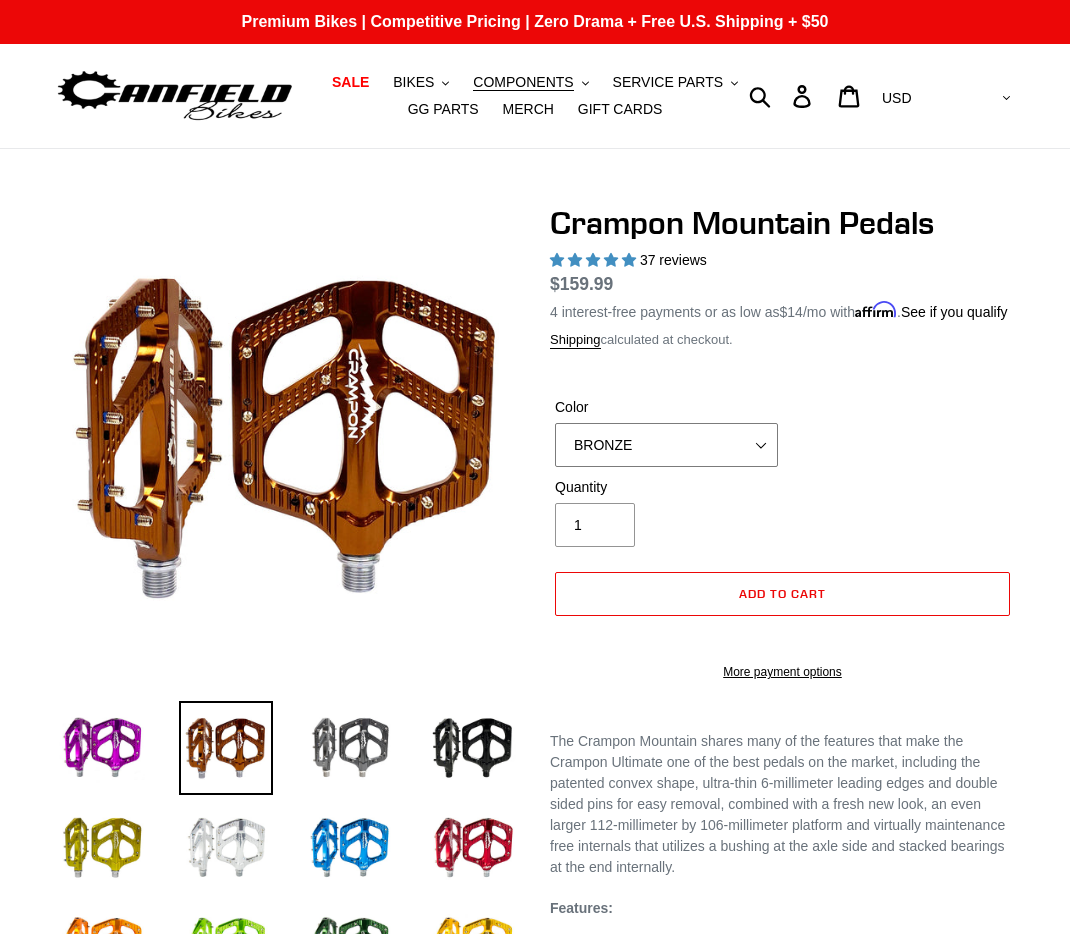 click on "GRAY
BLACK
STEALTH - Sold out
POLISHED
RED
BLUE
BAJA GOLD
ORANGE
PNW GREEN
GOLD - Sold out
PURPLE
PINK
TURQUOISE
BRONZE
FERN GREEN" at bounding box center [666, 445] 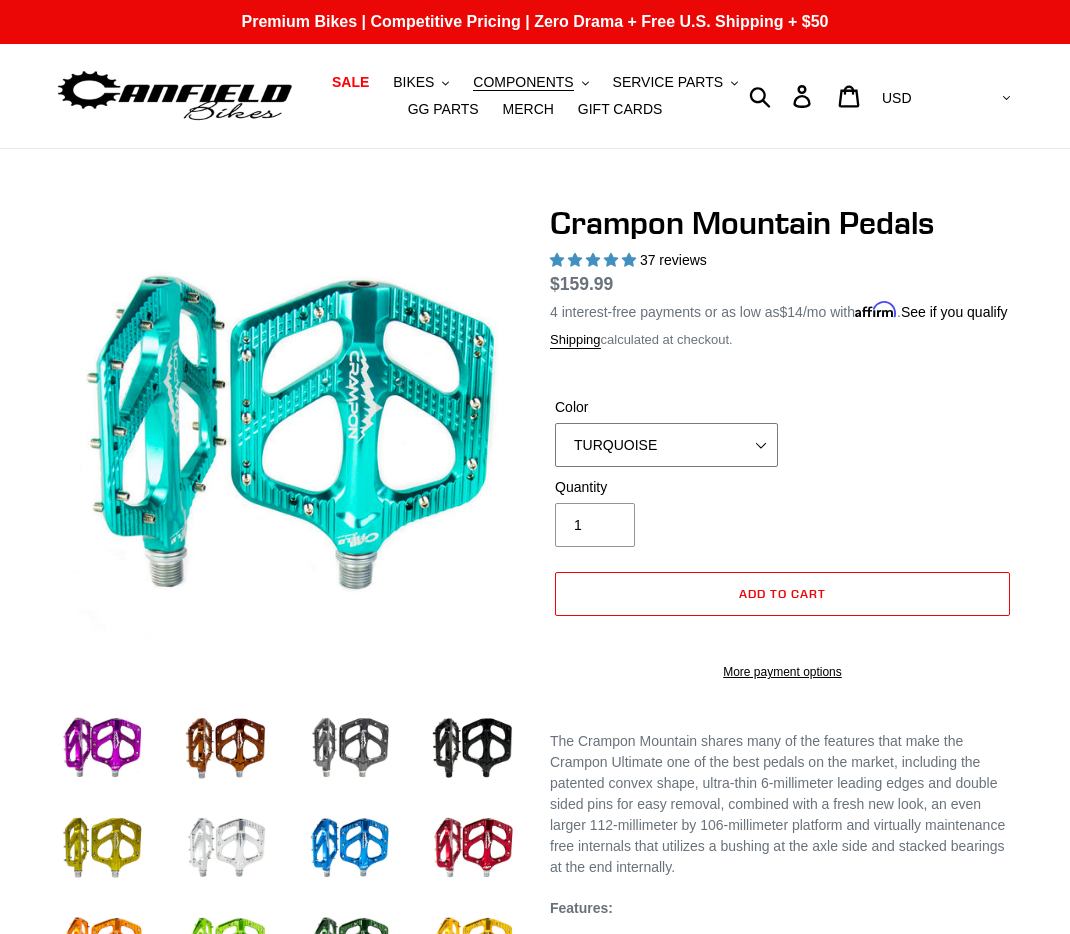 click on "GRAY
BLACK
STEALTH - Sold out
POLISHED
RED
BLUE
BAJA GOLD
ORANGE
PNW GREEN
GOLD - Sold out
PURPLE
PINK
TURQUOISE
BRONZE
FERN GREEN" at bounding box center (666, 445) 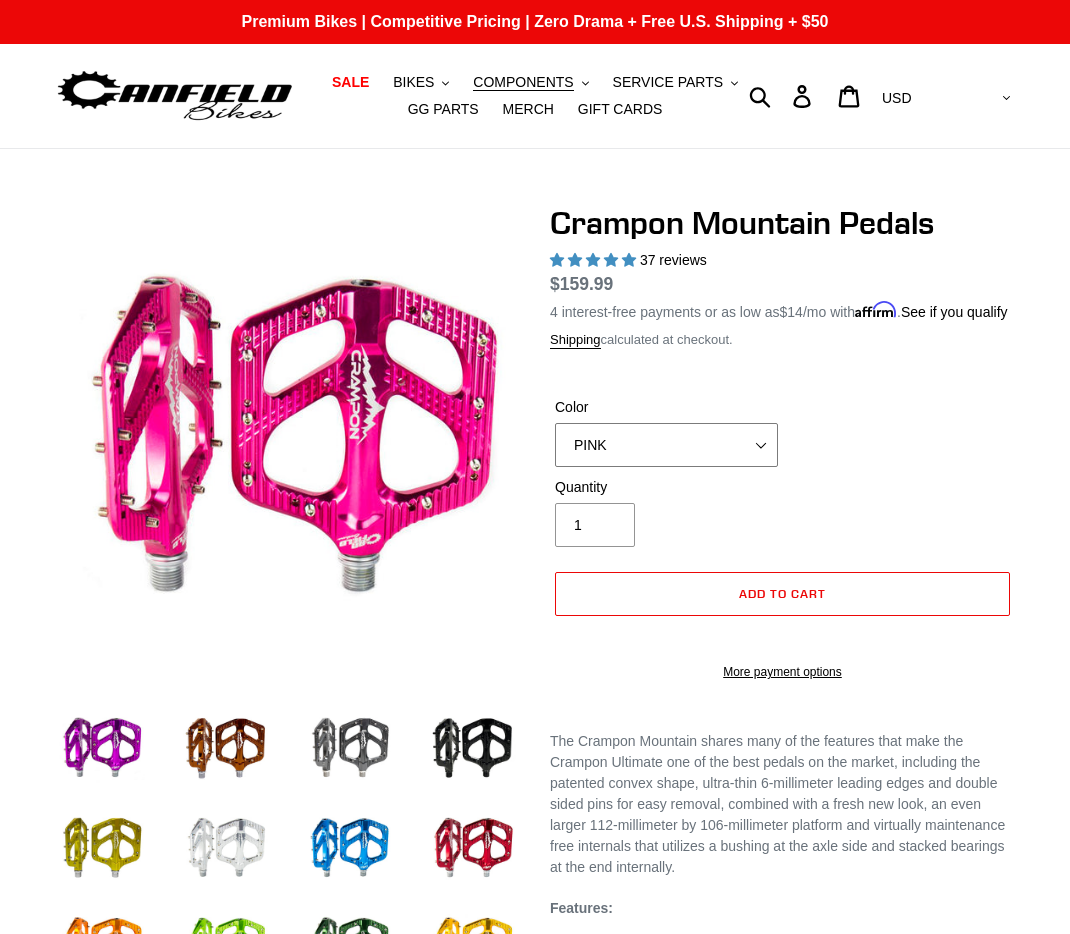 click on "GRAY
BLACK
STEALTH - Sold out
POLISHED
RED
BLUE
BAJA GOLD
ORANGE
PNW GREEN
GOLD - Sold out
PURPLE
PINK
TURQUOISE
BRONZE
FERN GREEN" at bounding box center [666, 445] 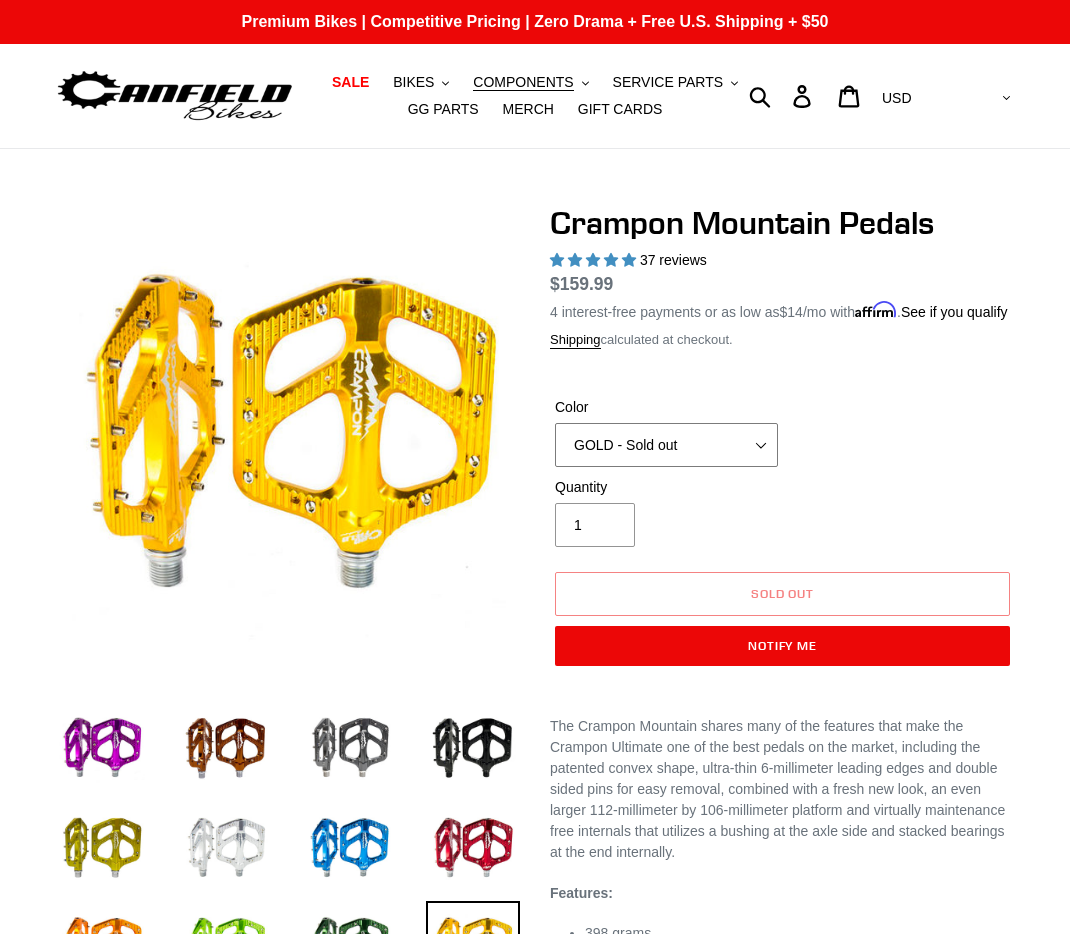 click on "GRAY
BLACK
STEALTH - Sold out
POLISHED
RED
BLUE
BAJA GOLD
ORANGE
PNW GREEN
GOLD - Sold out
PURPLE
PINK
TURQUOISE
BRONZE
FERN GREEN" at bounding box center [666, 445] 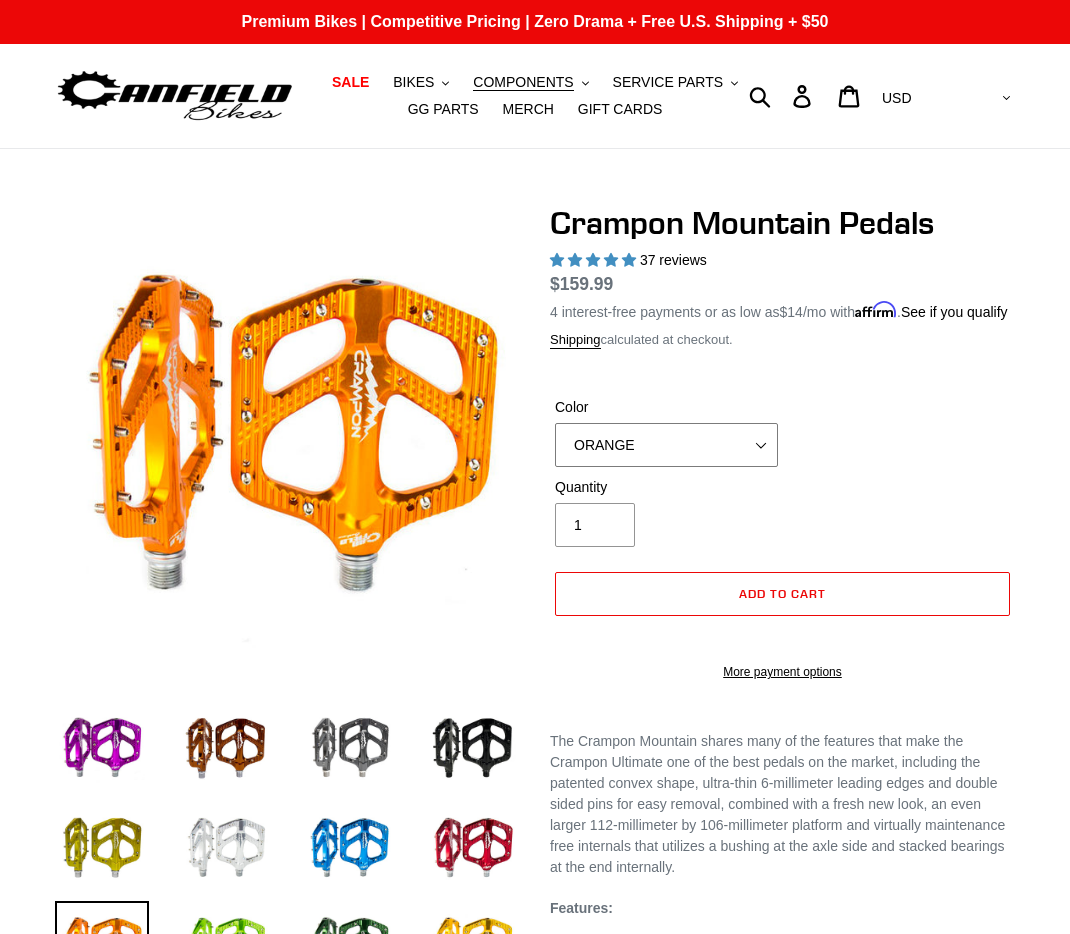 click on "GRAY
BLACK
STEALTH - Sold out
POLISHED
RED
BLUE
BAJA GOLD
ORANGE
PNW GREEN
GOLD - Sold out
PURPLE
PINK
TURQUOISE
BRONZE
FERN GREEN" at bounding box center (666, 445) 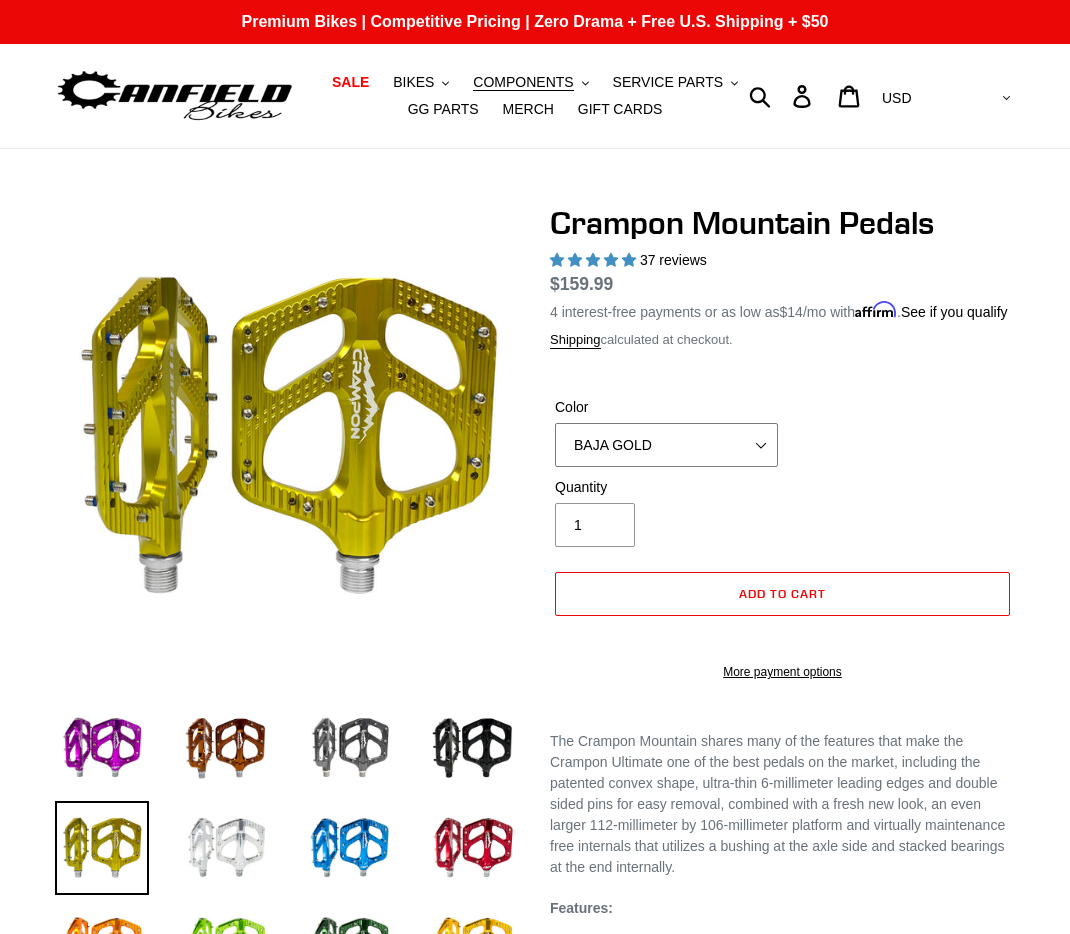 click on "GRAY
BLACK
STEALTH - Sold out
POLISHED
RED
BLUE
BAJA GOLD
ORANGE
PNW GREEN
GOLD - Sold out
PURPLE
PINK
TURQUOISE
BRONZE
FERN GREEN" at bounding box center [666, 445] 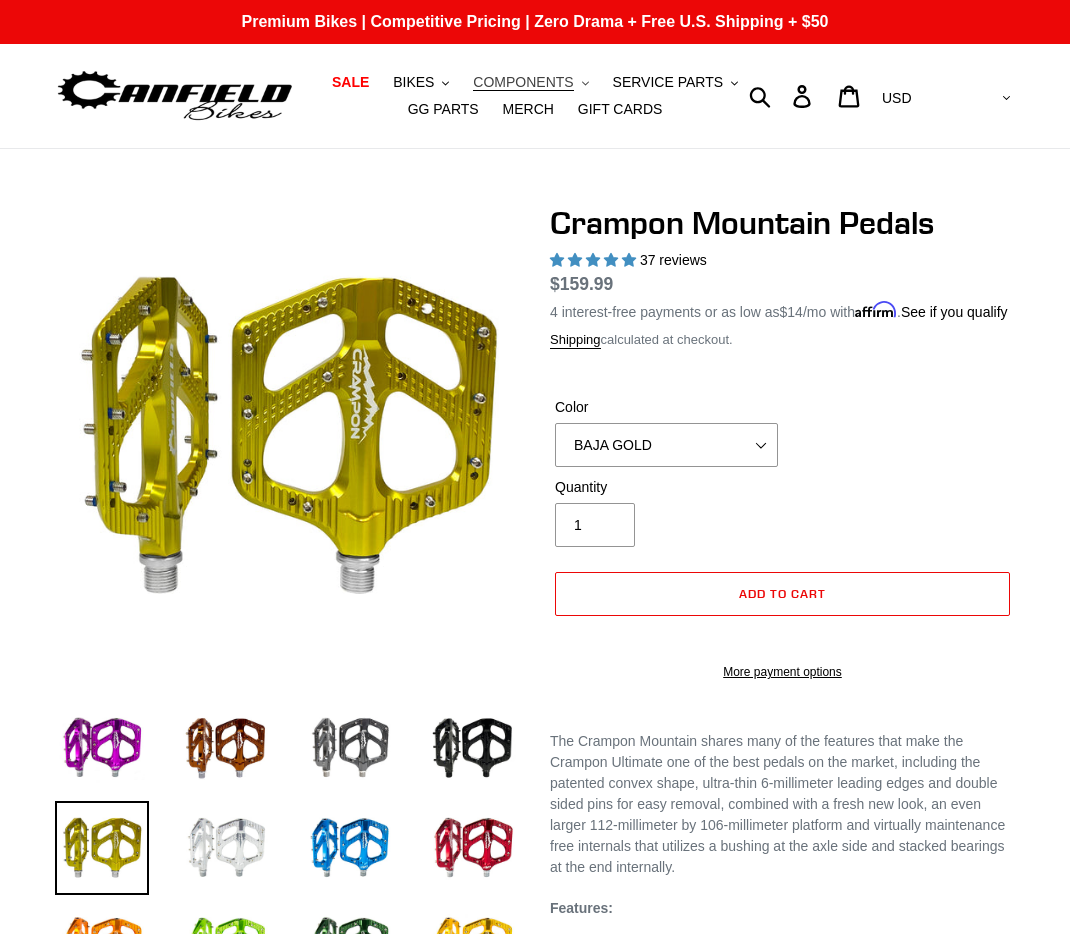 click on "COMPONENTS" at bounding box center [523, 82] 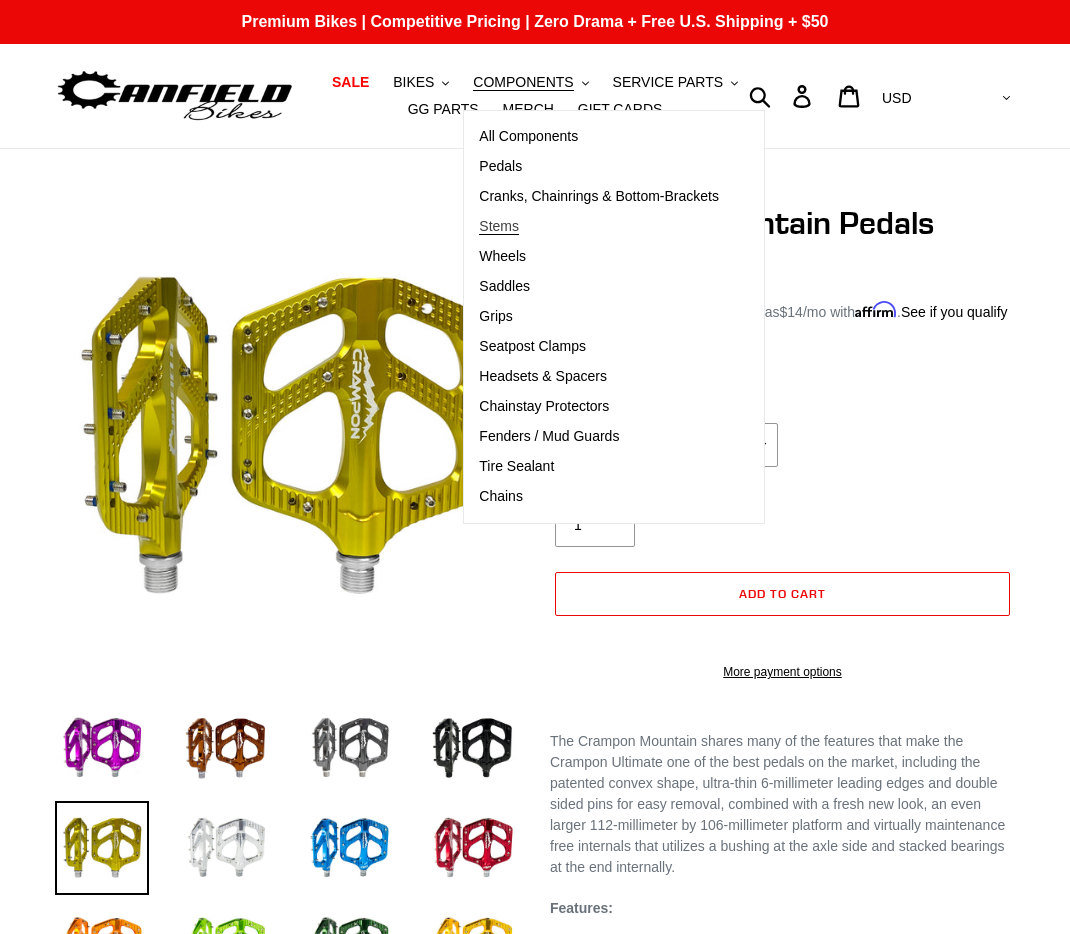 click on "Stems" at bounding box center (499, 226) 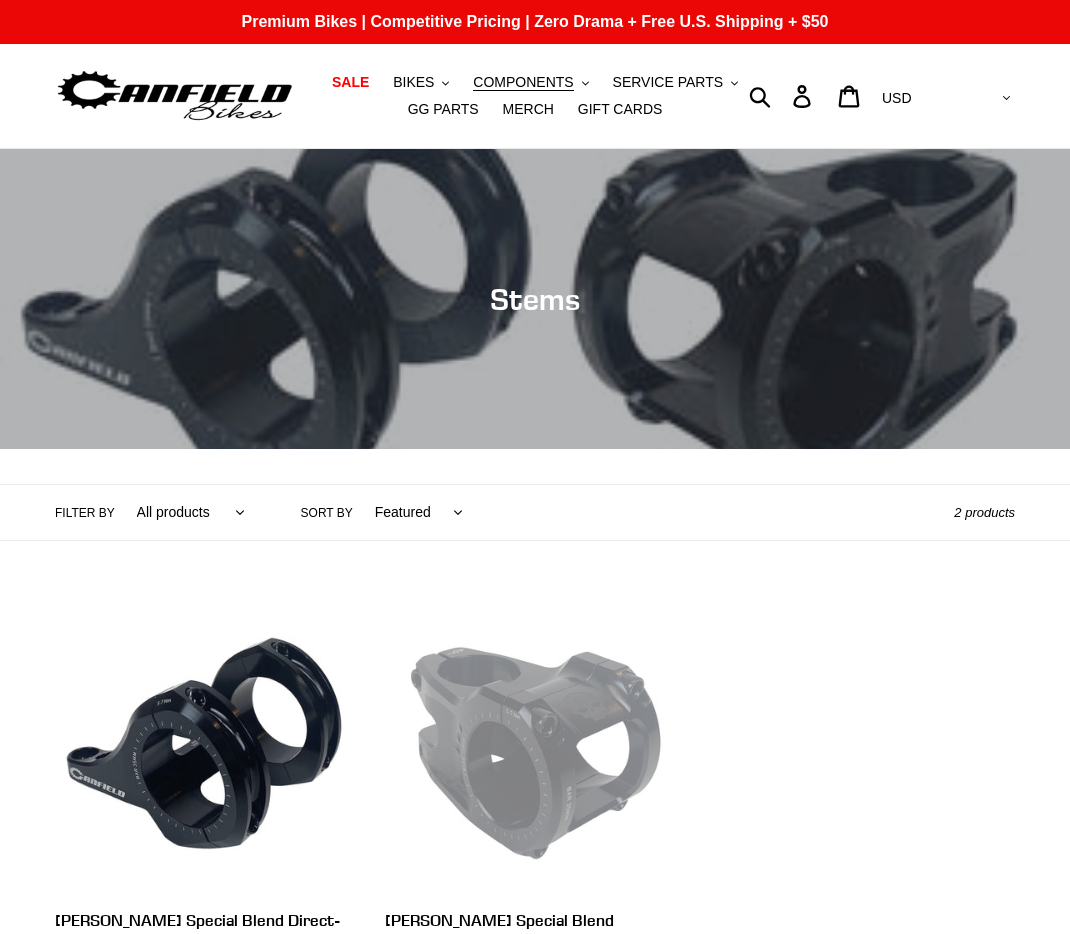 scroll, scrollTop: 0, scrollLeft: 0, axis: both 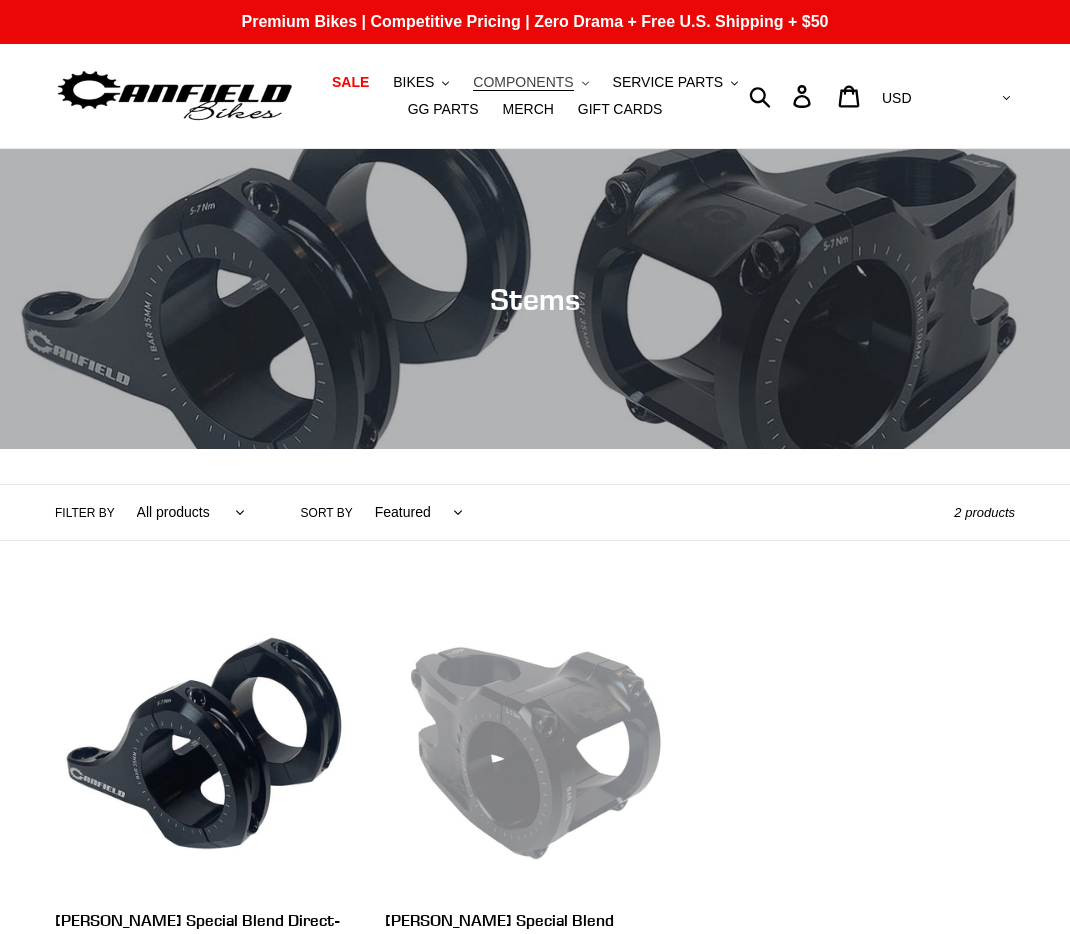 click on "COMPONENTS" at bounding box center [523, 82] 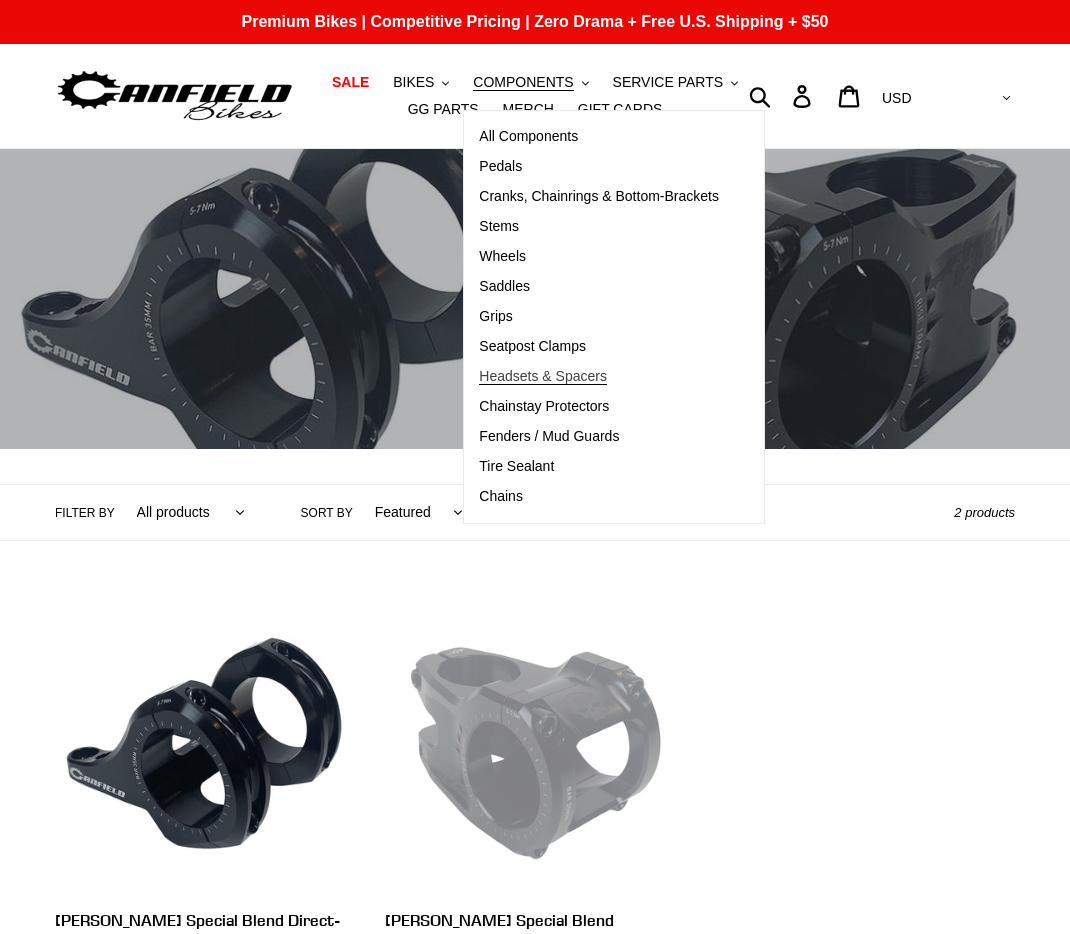 click on "Headsets & Spacers" at bounding box center [543, 376] 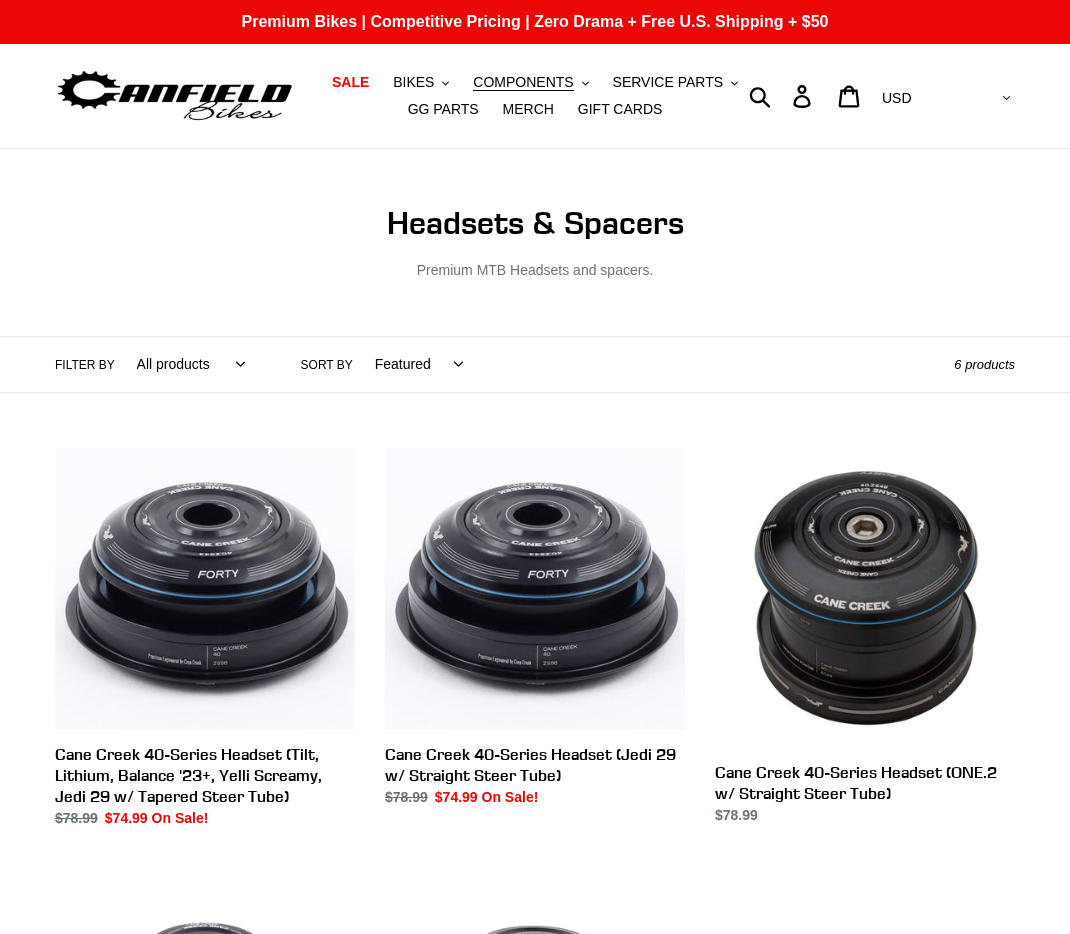 scroll, scrollTop: 0, scrollLeft: 0, axis: both 